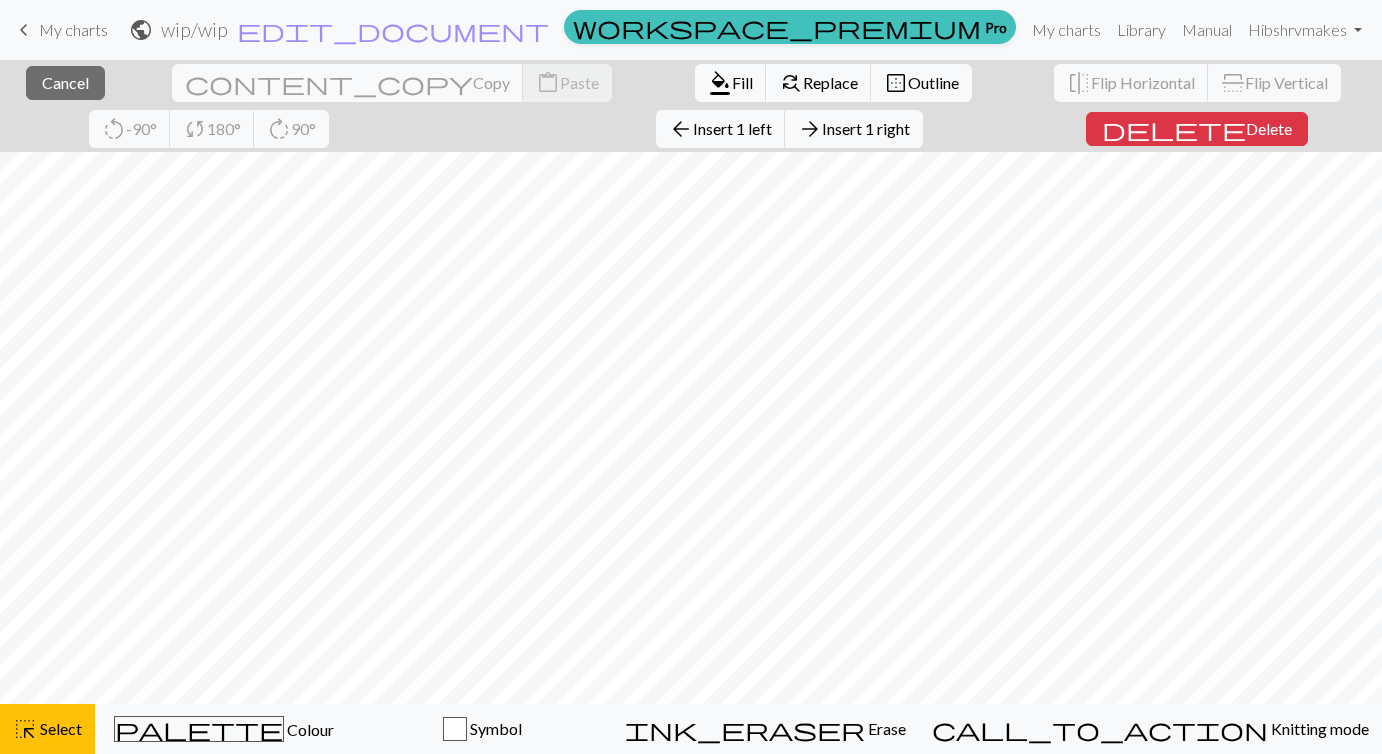 scroll, scrollTop: 0, scrollLeft: 0, axis: both 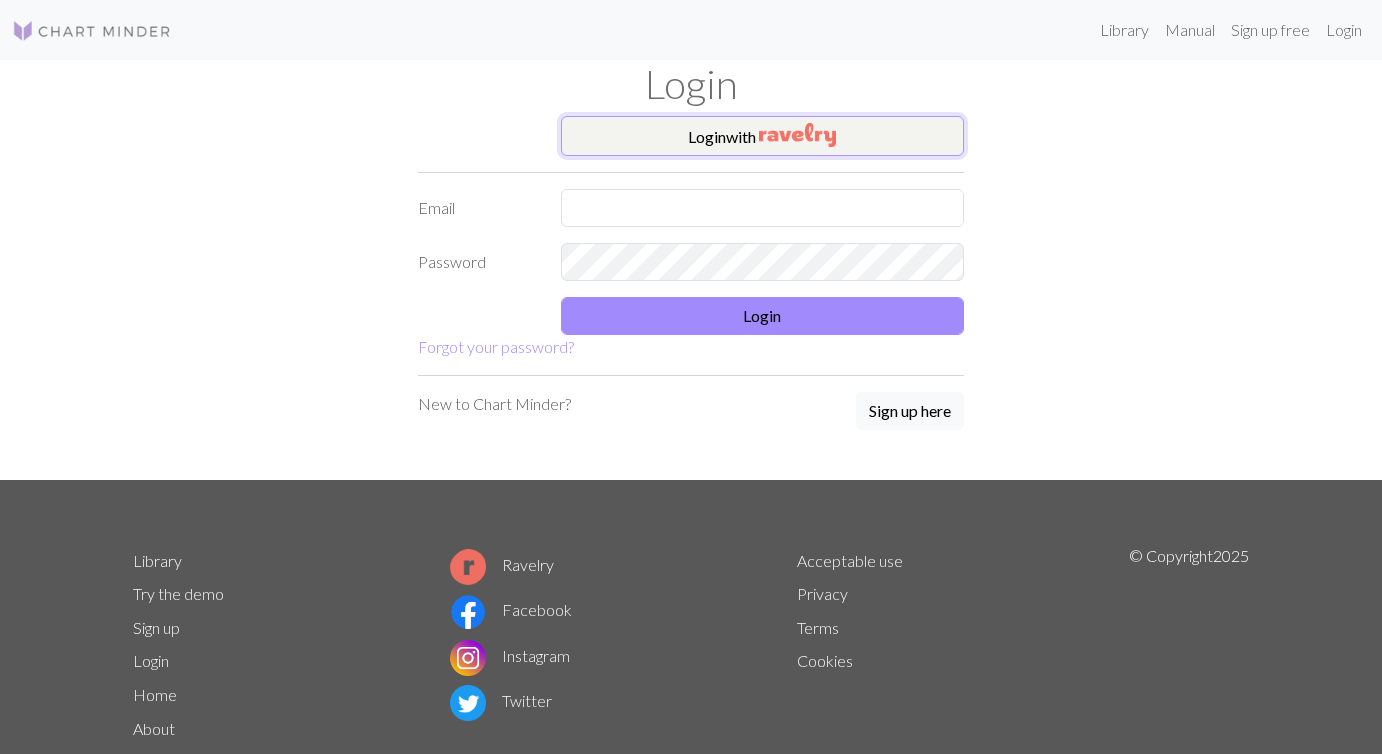 click on "Login  with" at bounding box center [763, 136] 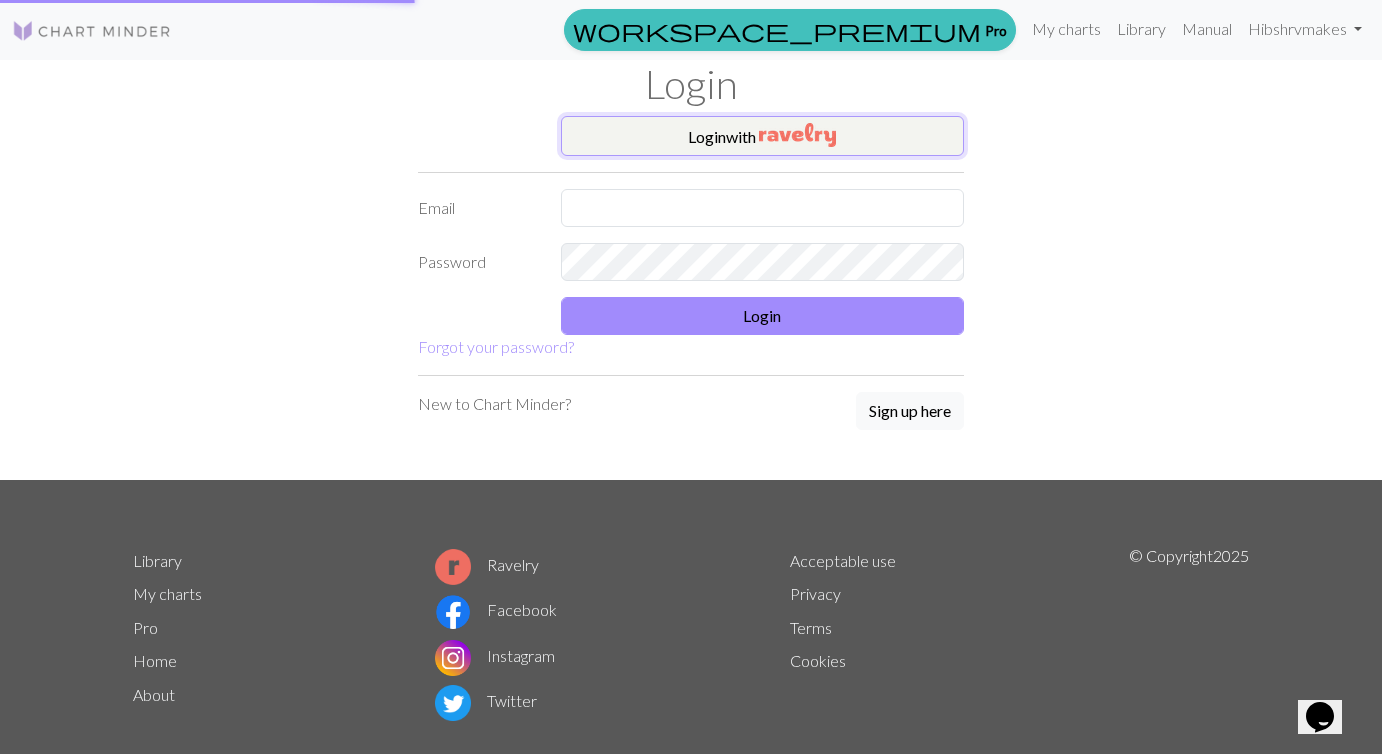 type 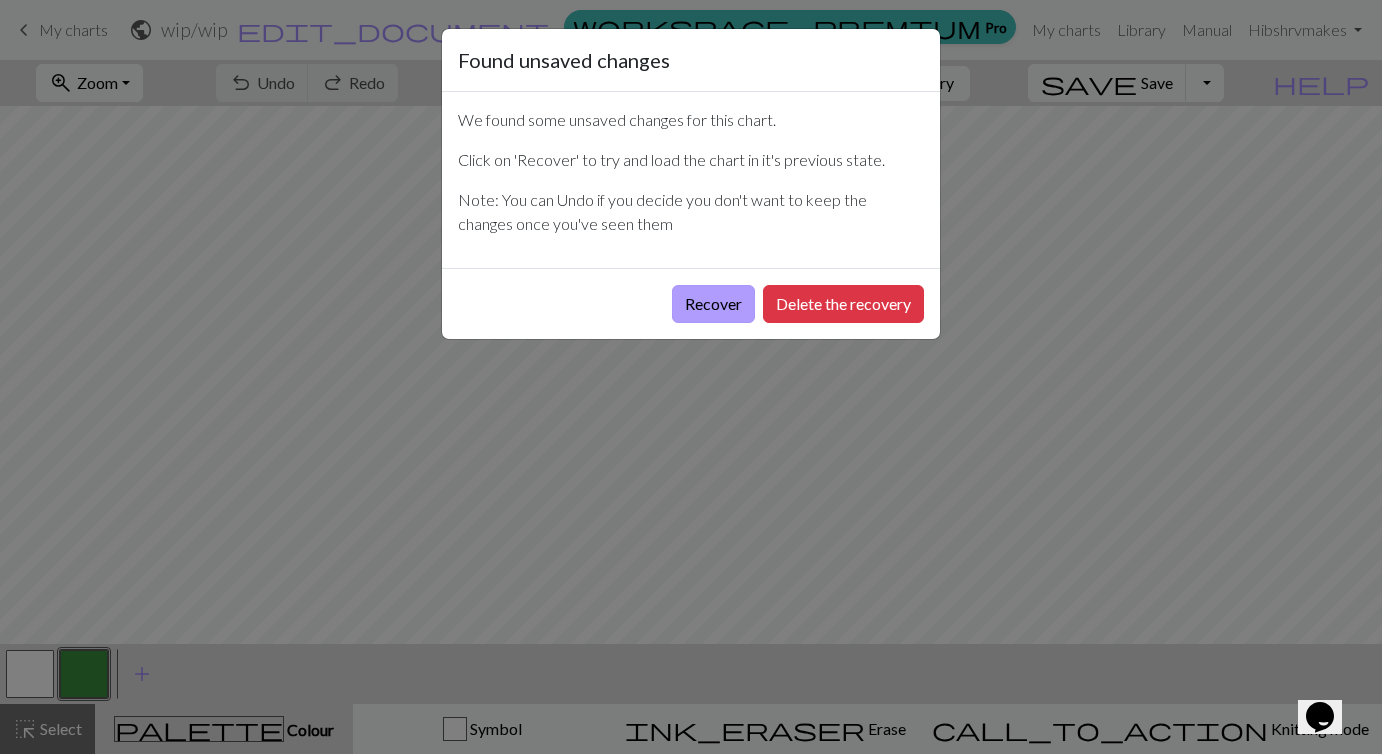 click on "Recover" at bounding box center (713, 304) 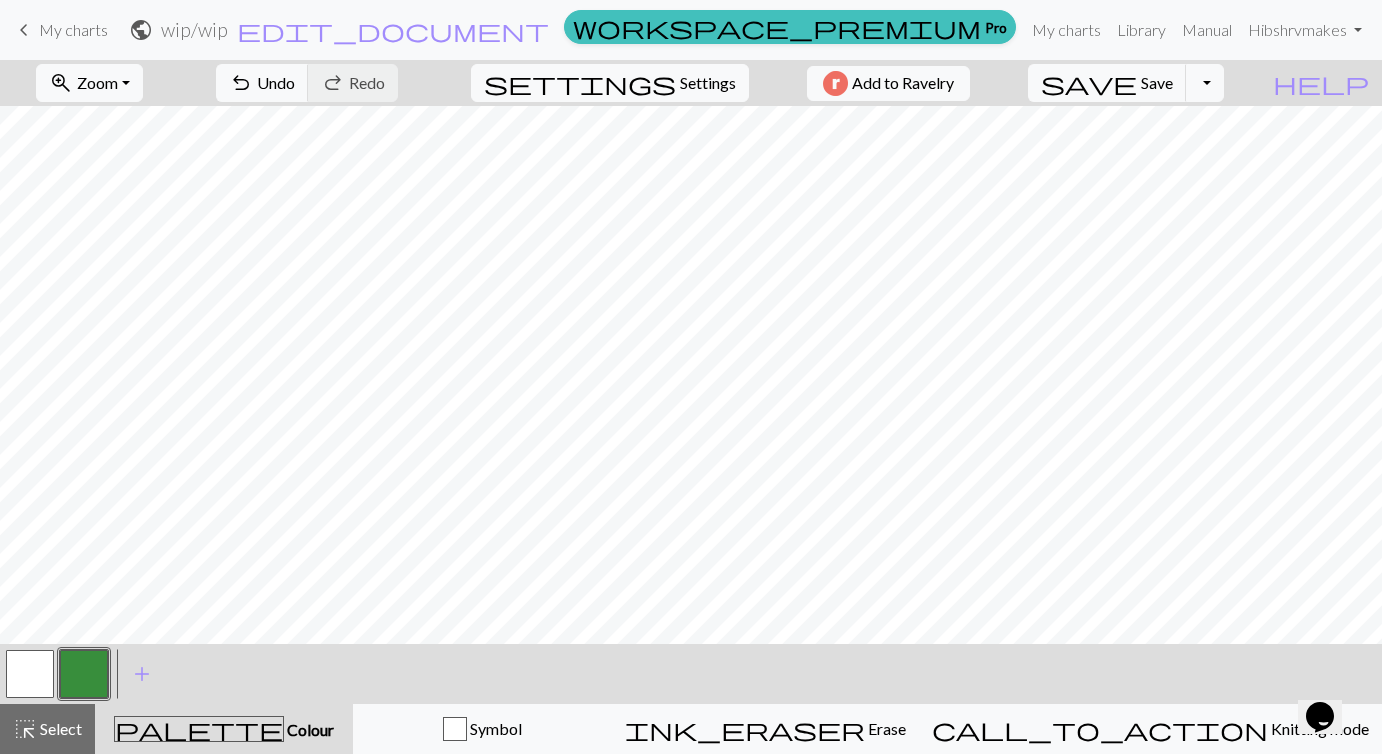 click on "My charts" at bounding box center [73, 29] 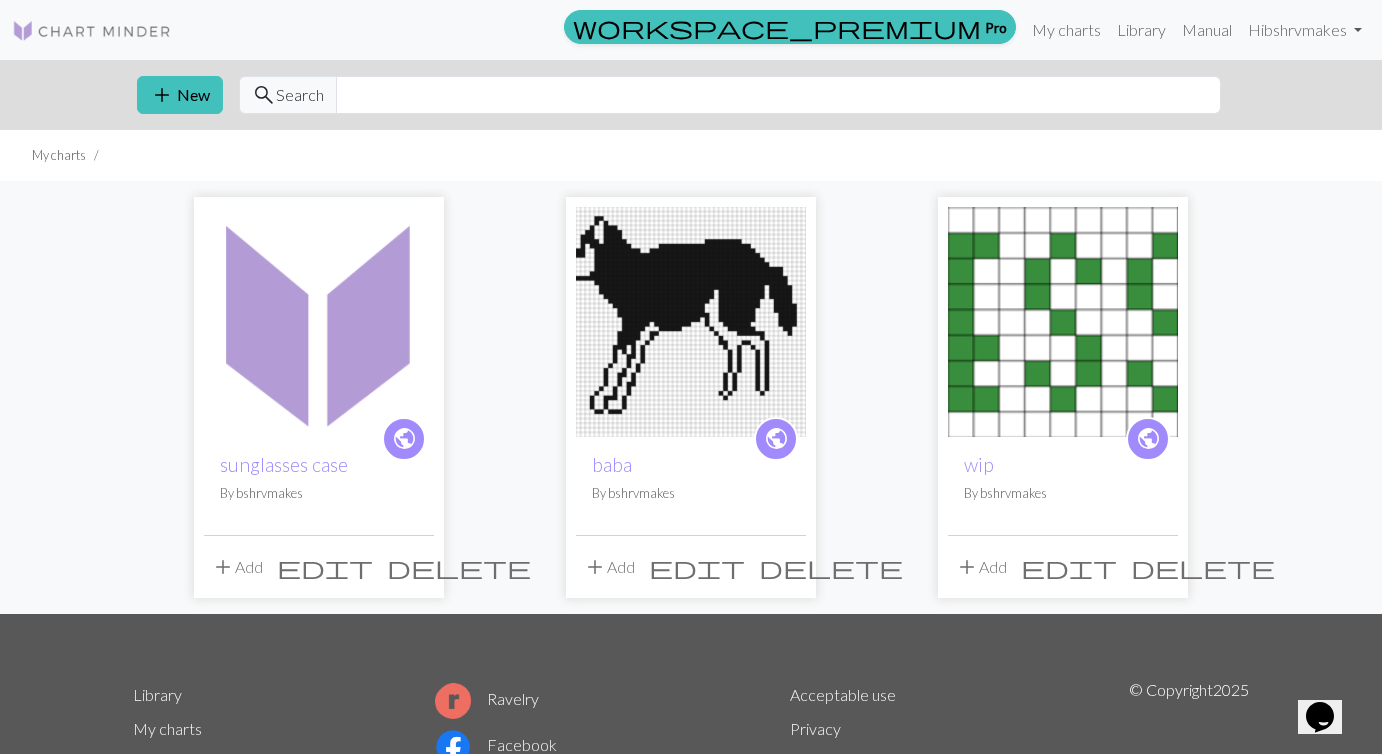 click on "public [PRODUCT] case By [USERNAME] add Add edit delete public baba By [USERNAME] add Add edit delete public wip By [USERNAME] add Add edit delete" at bounding box center [691, 397] 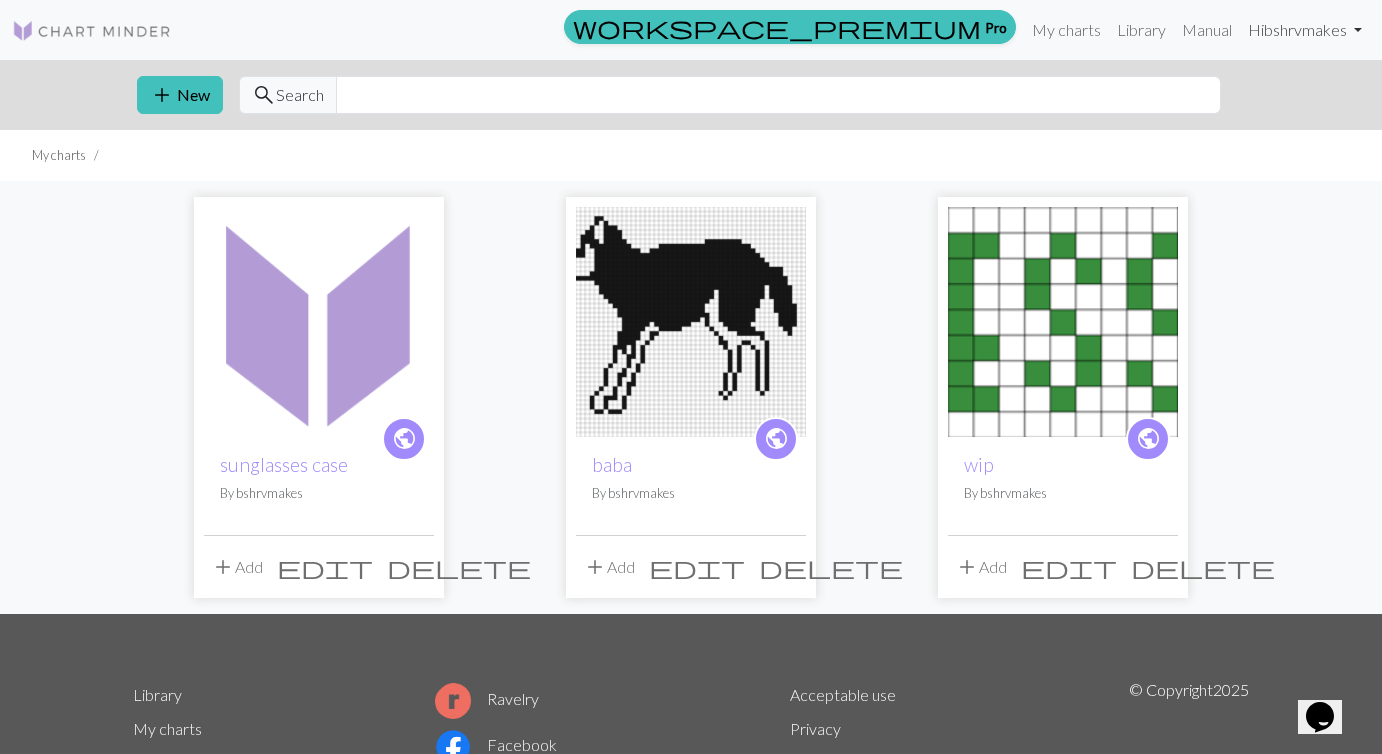 click on "Hi [USERNAME]" at bounding box center [1305, 30] 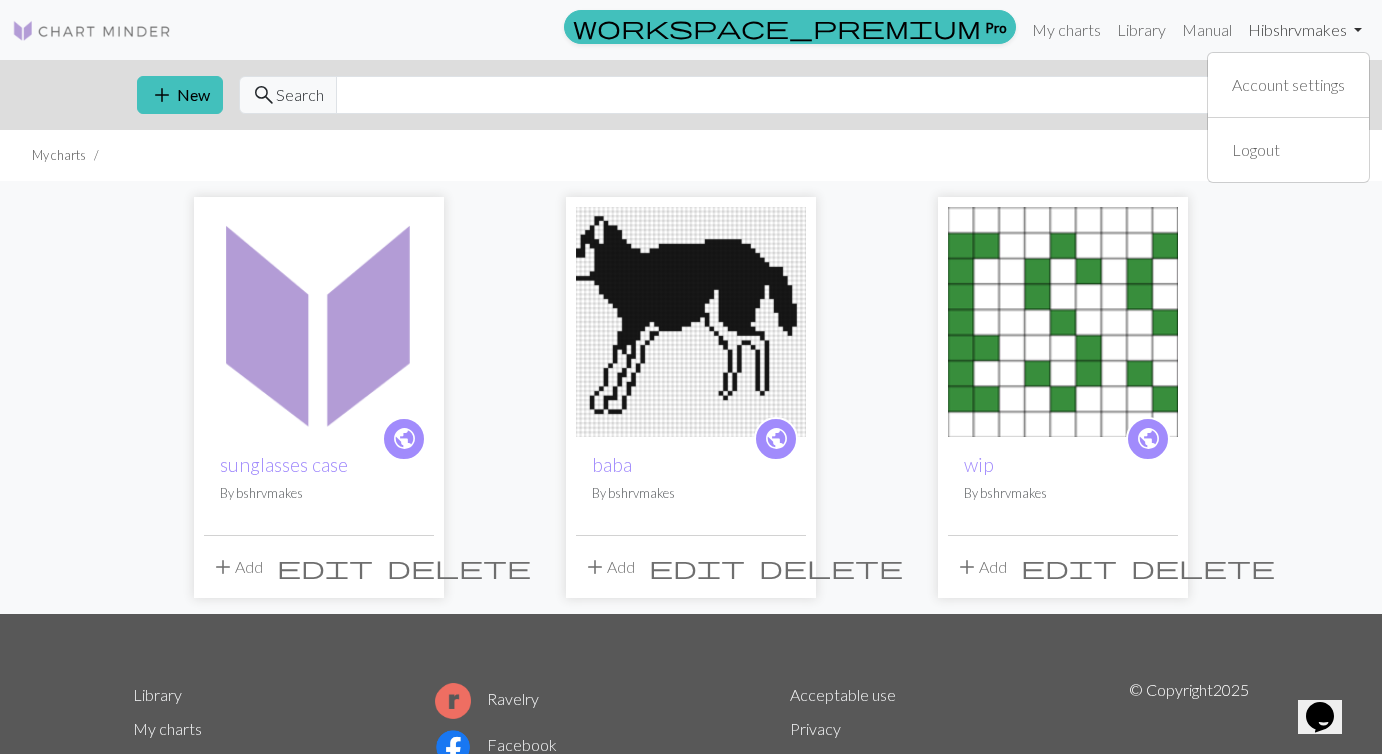 click on "Hi [USERNAME]" at bounding box center [1305, 30] 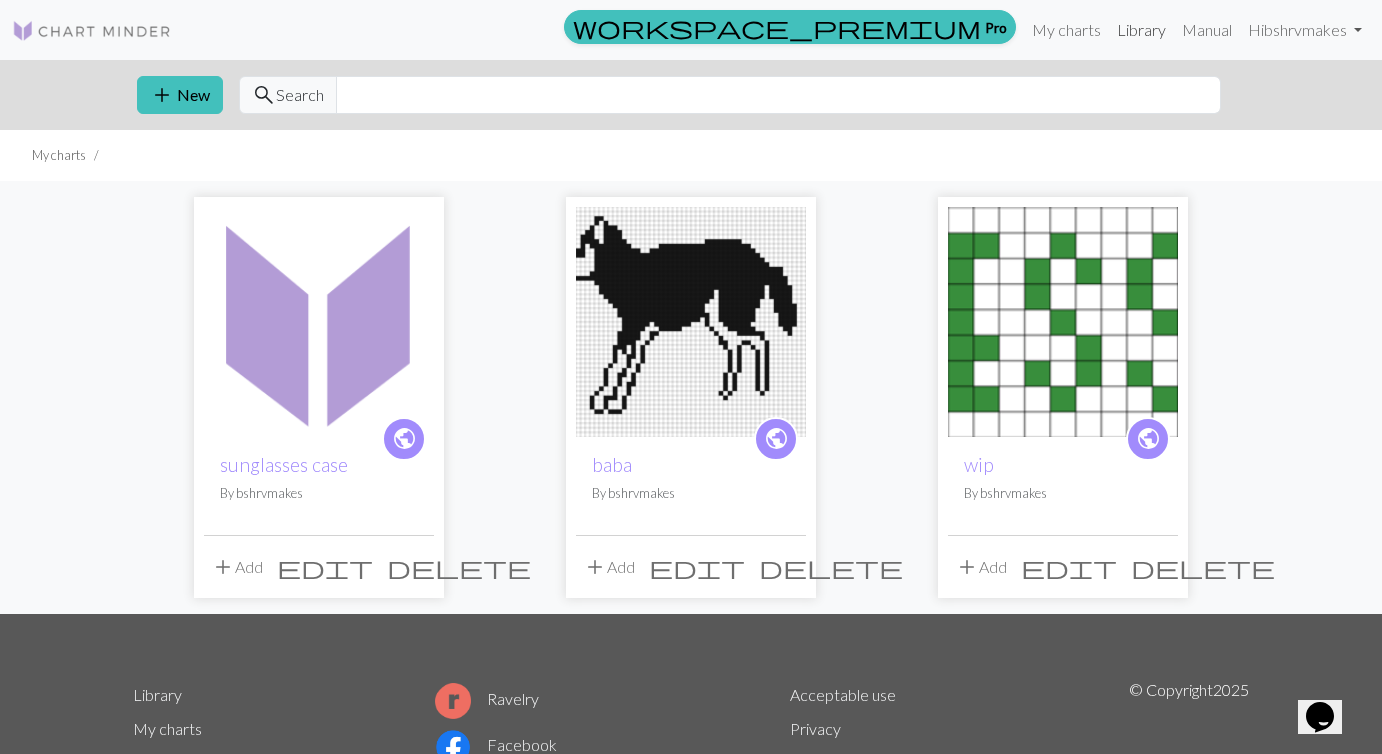 click on "Library" at bounding box center (1141, 30) 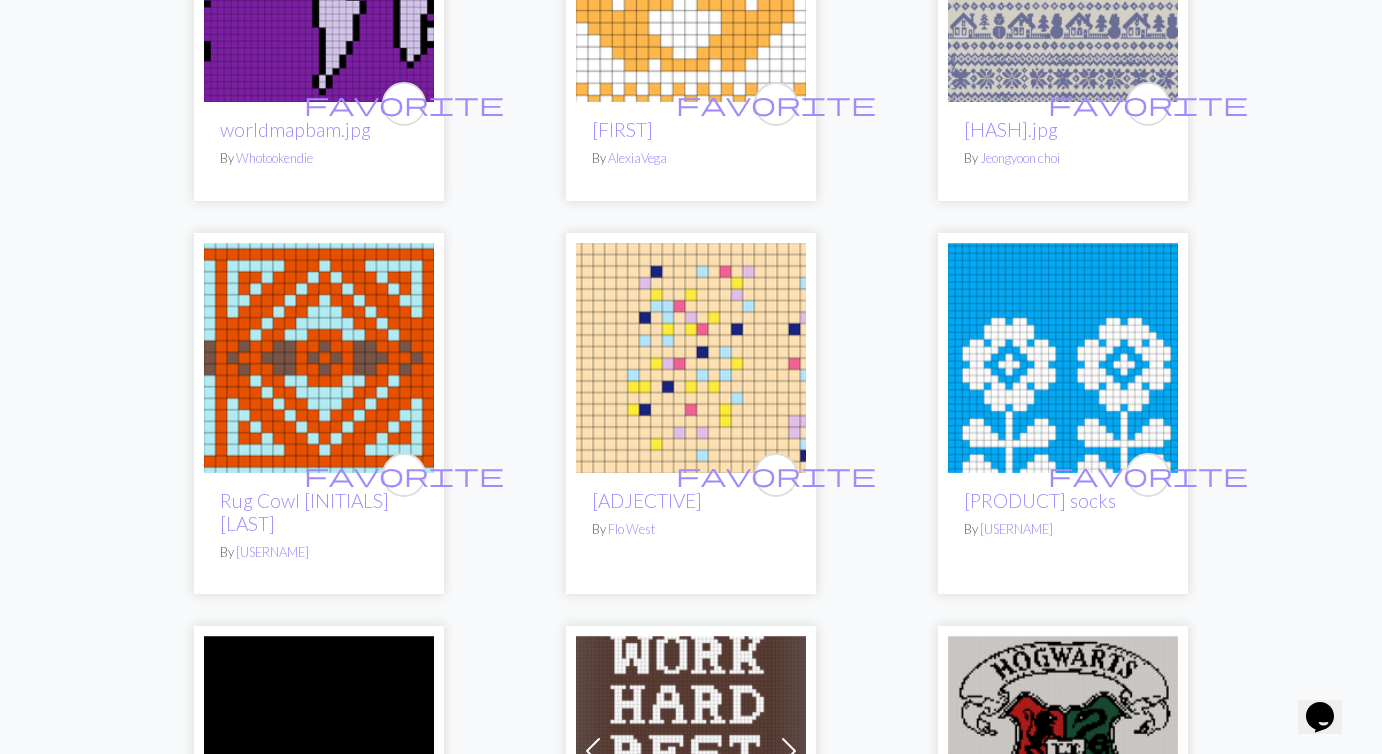 scroll, scrollTop: 5273, scrollLeft: 0, axis: vertical 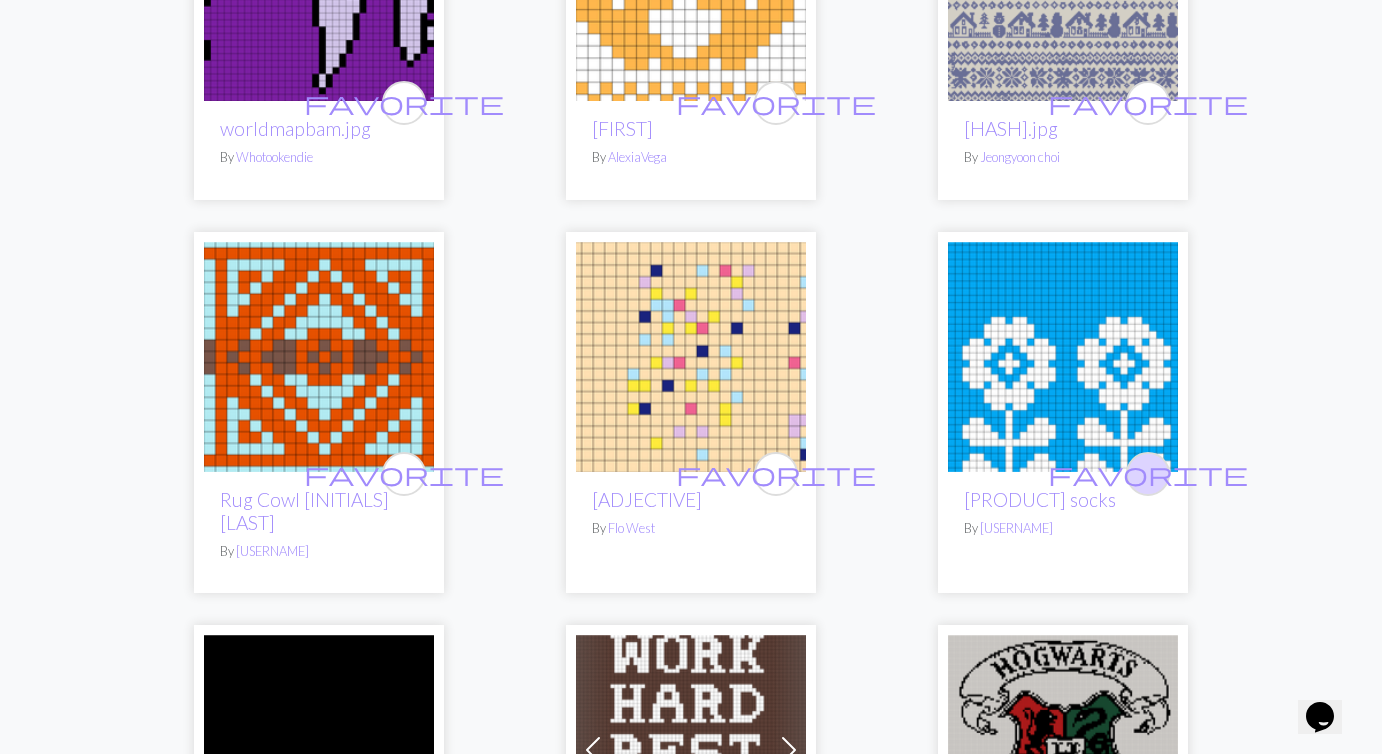 click on "favorite" at bounding box center (1148, 473) 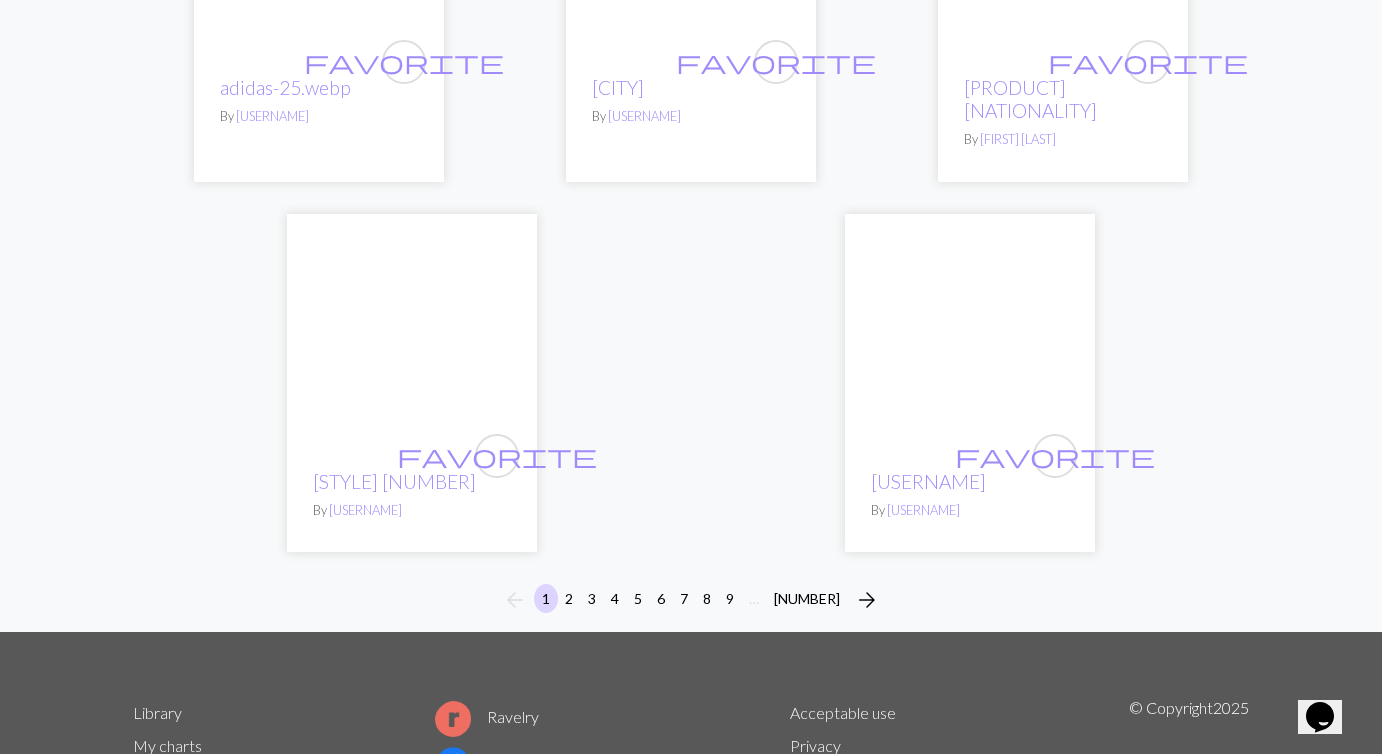 scroll, scrollTop: 6594, scrollLeft: 0, axis: vertical 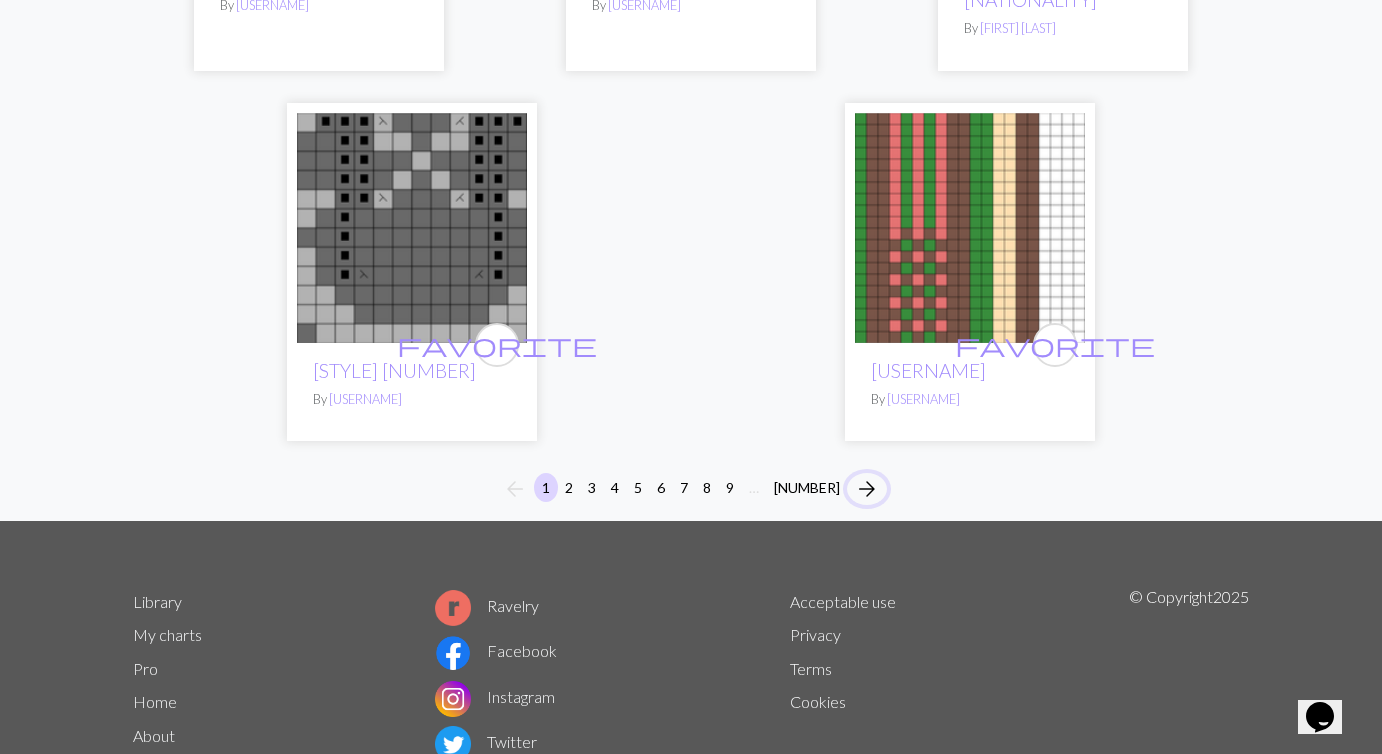 click on "arrow_forward" at bounding box center [867, 489] 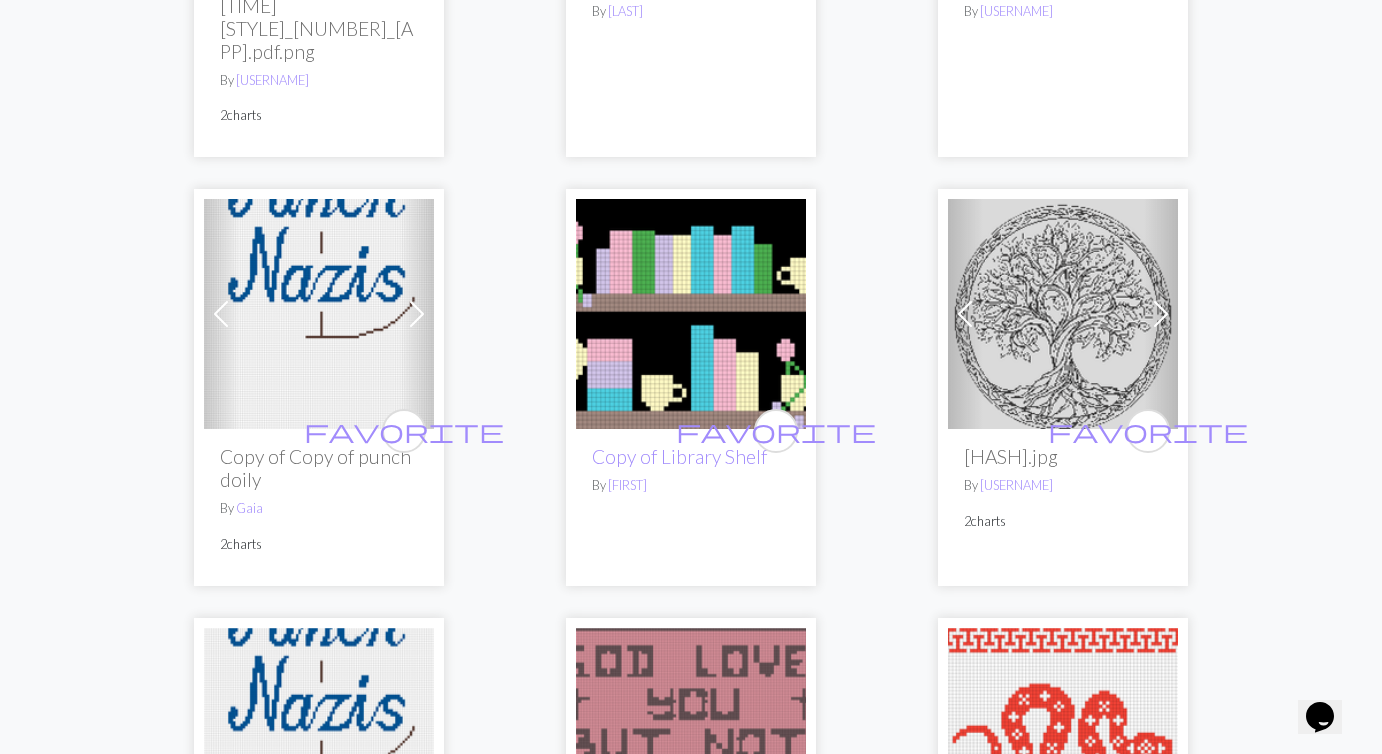 scroll, scrollTop: 2551, scrollLeft: 0, axis: vertical 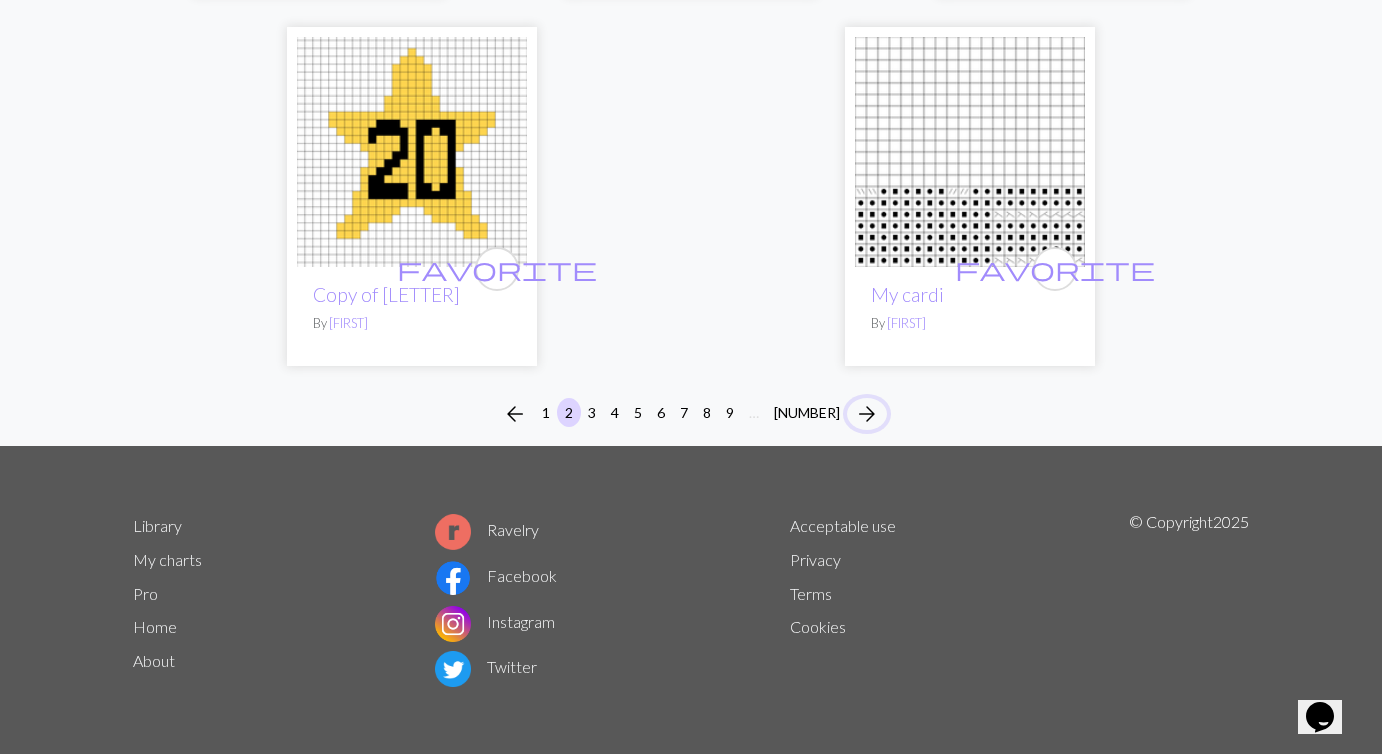 click on "arrow_forward" at bounding box center (867, 414) 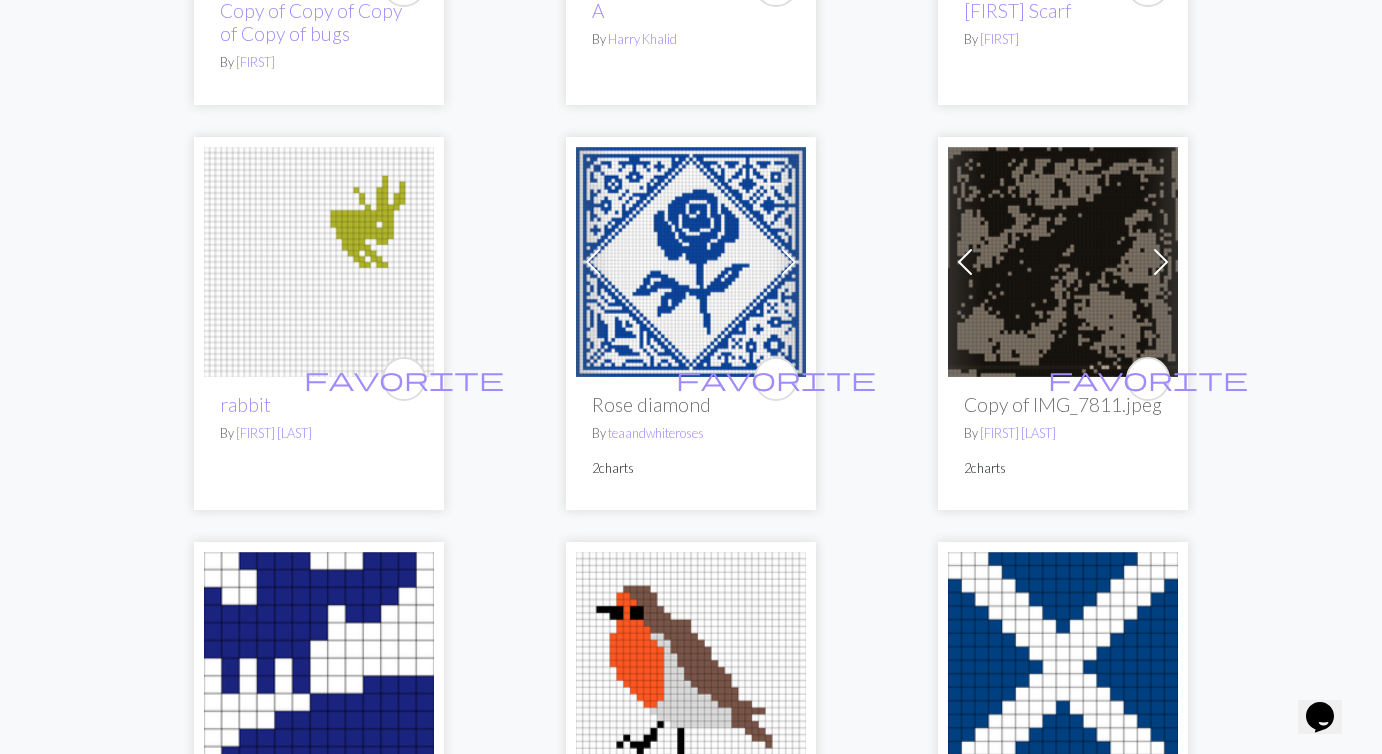 scroll, scrollTop: 1825, scrollLeft: 0, axis: vertical 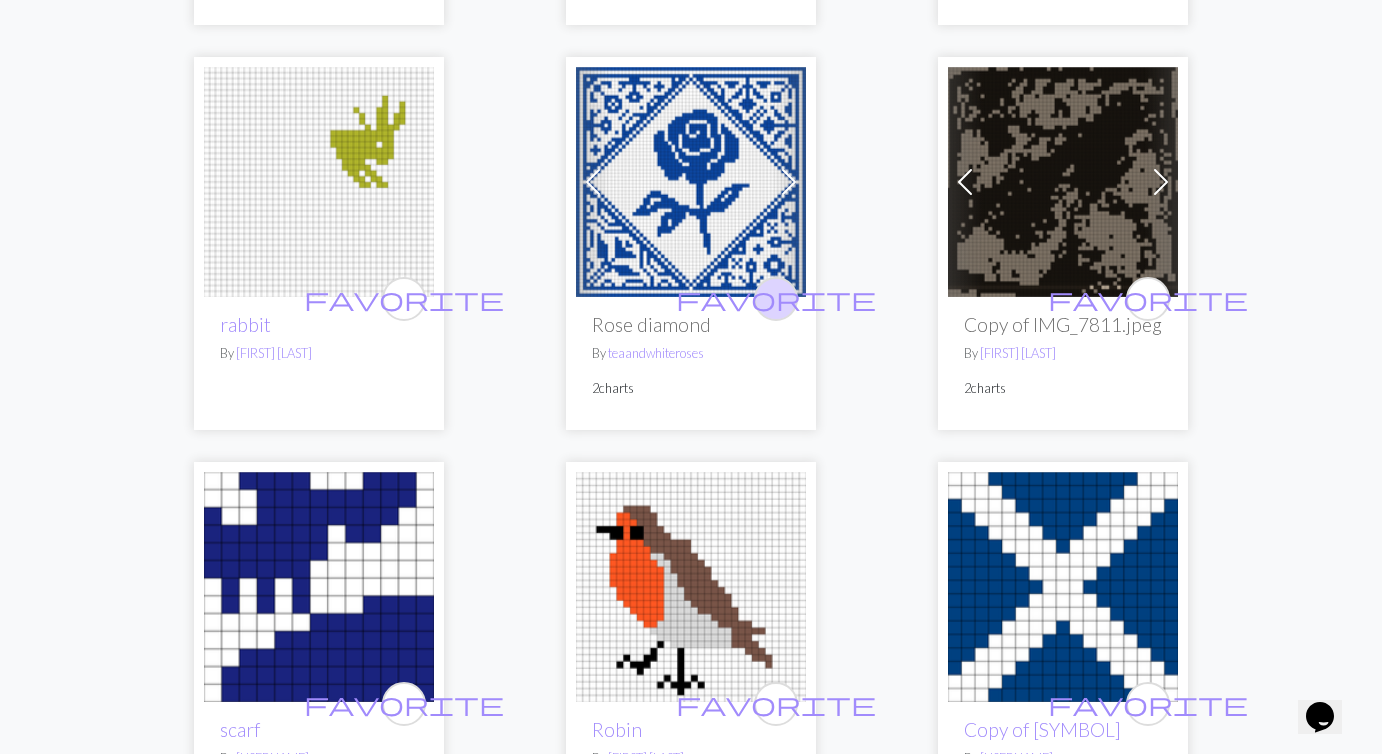 click on "favorite" at bounding box center (776, 298) 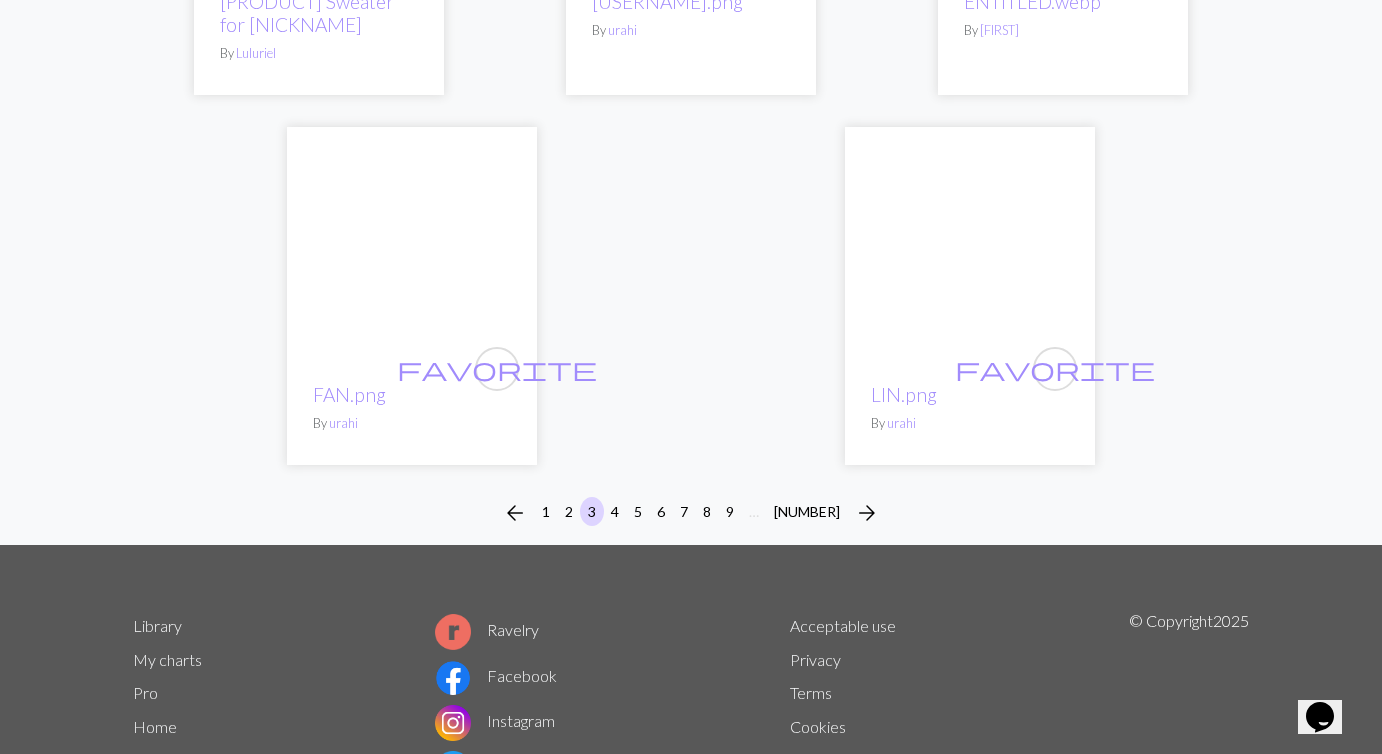 scroll, scrollTop: 6949, scrollLeft: 0, axis: vertical 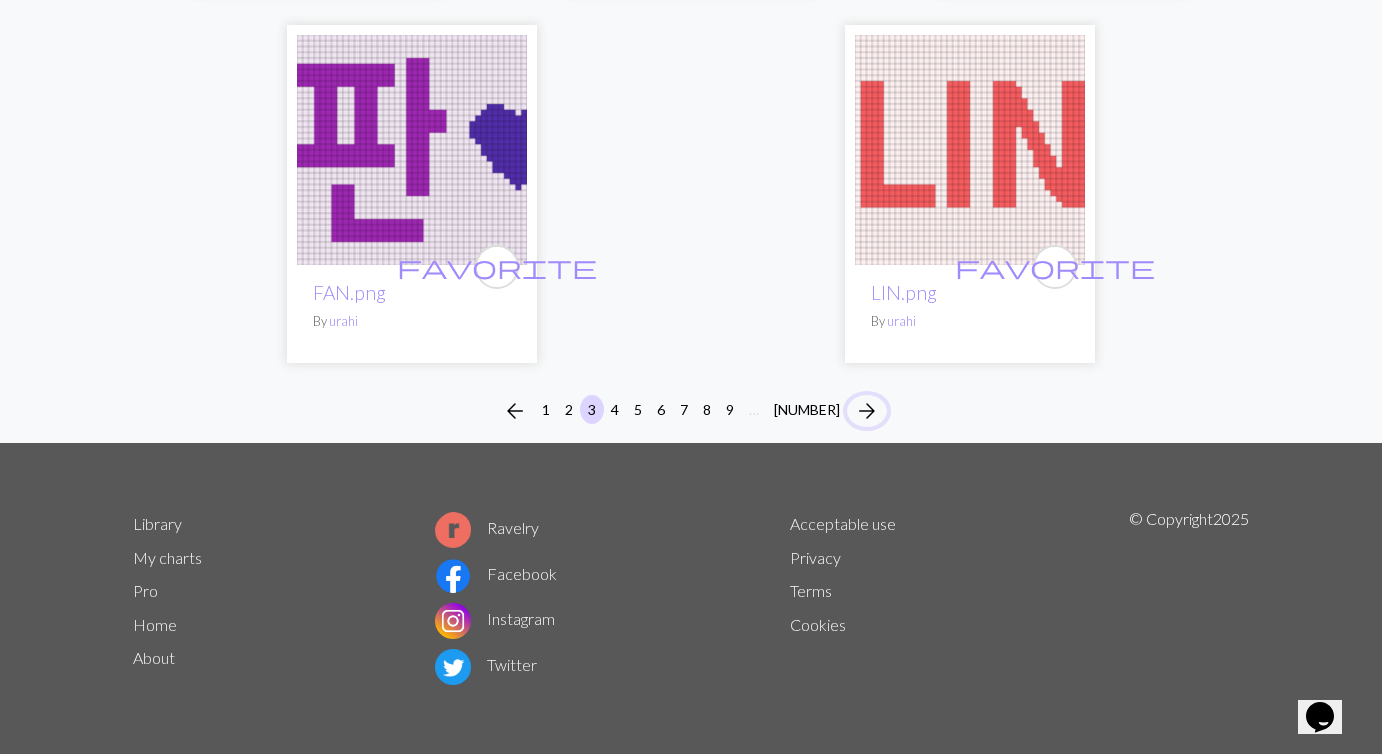 click on "arrow_forward" at bounding box center [867, 411] 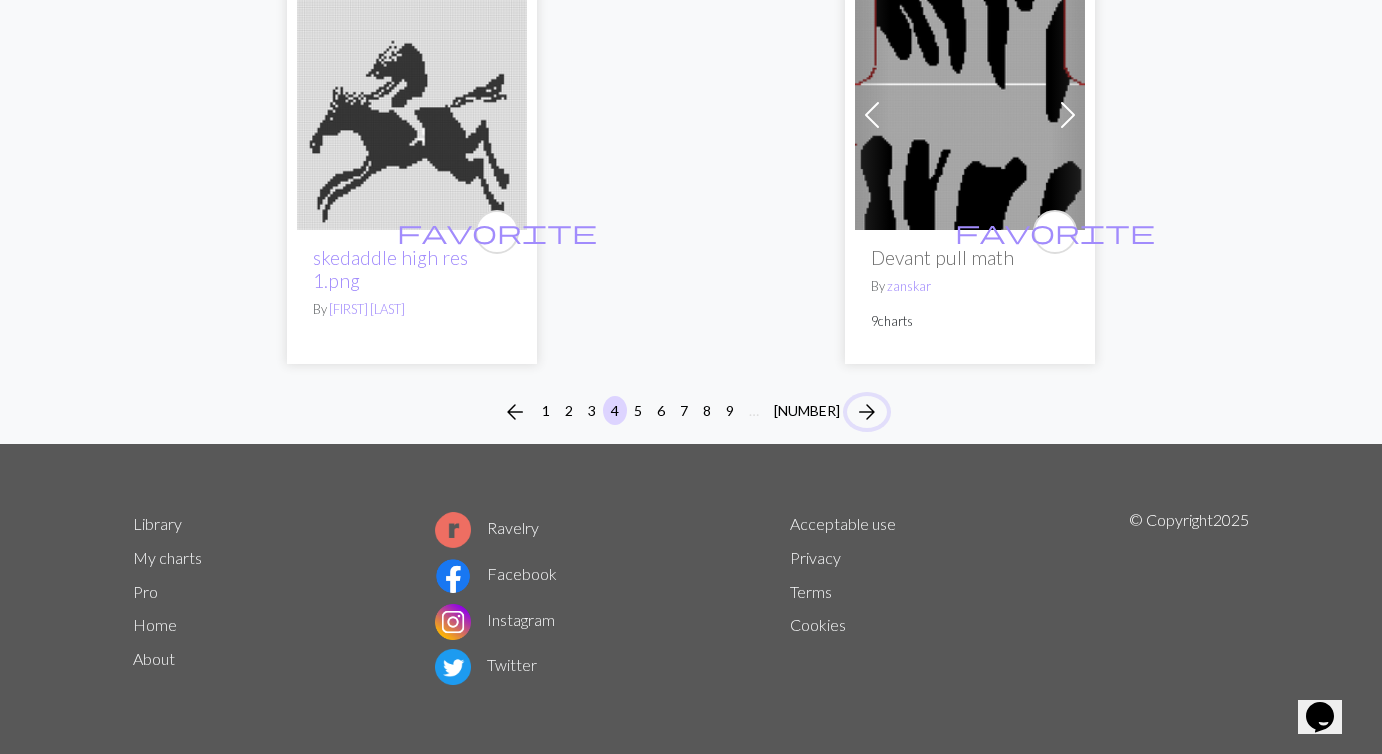 scroll, scrollTop: 6664, scrollLeft: 0, axis: vertical 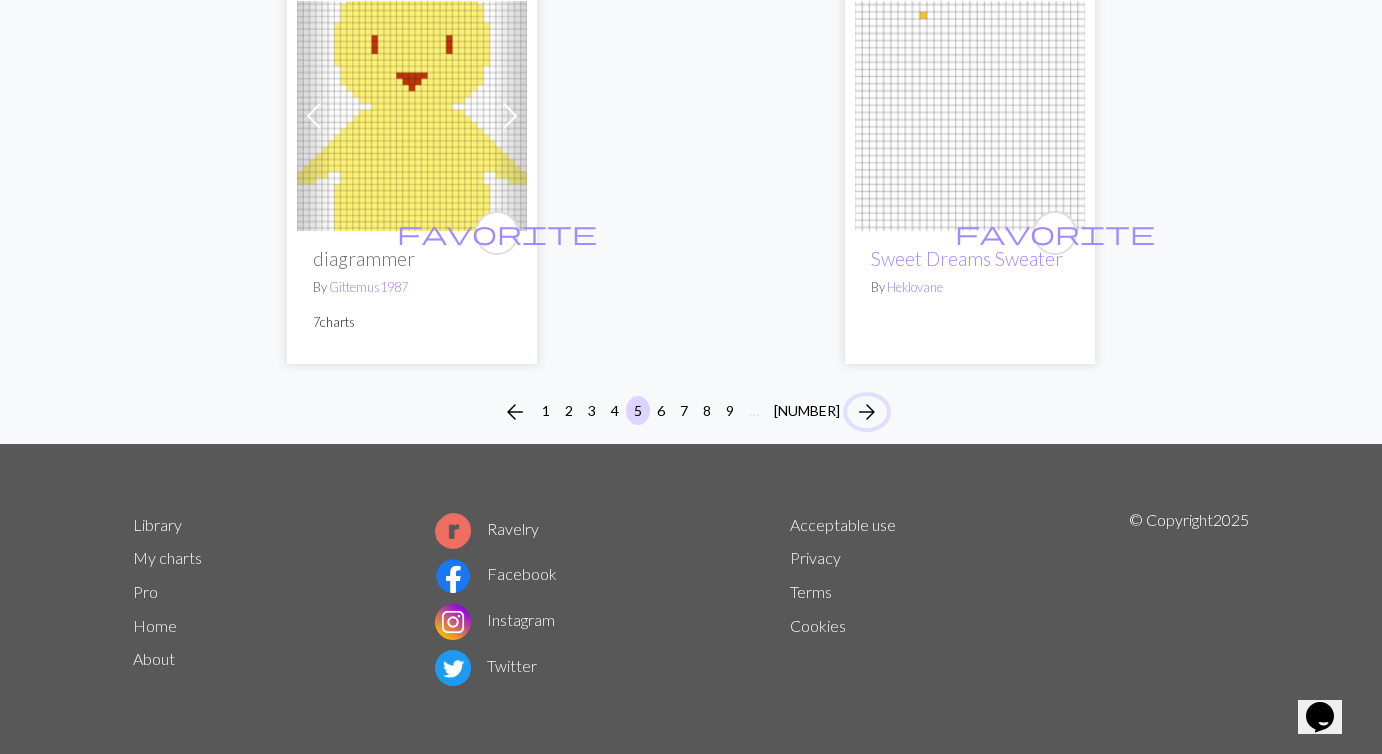 click on "arrow_forward" at bounding box center [867, 412] 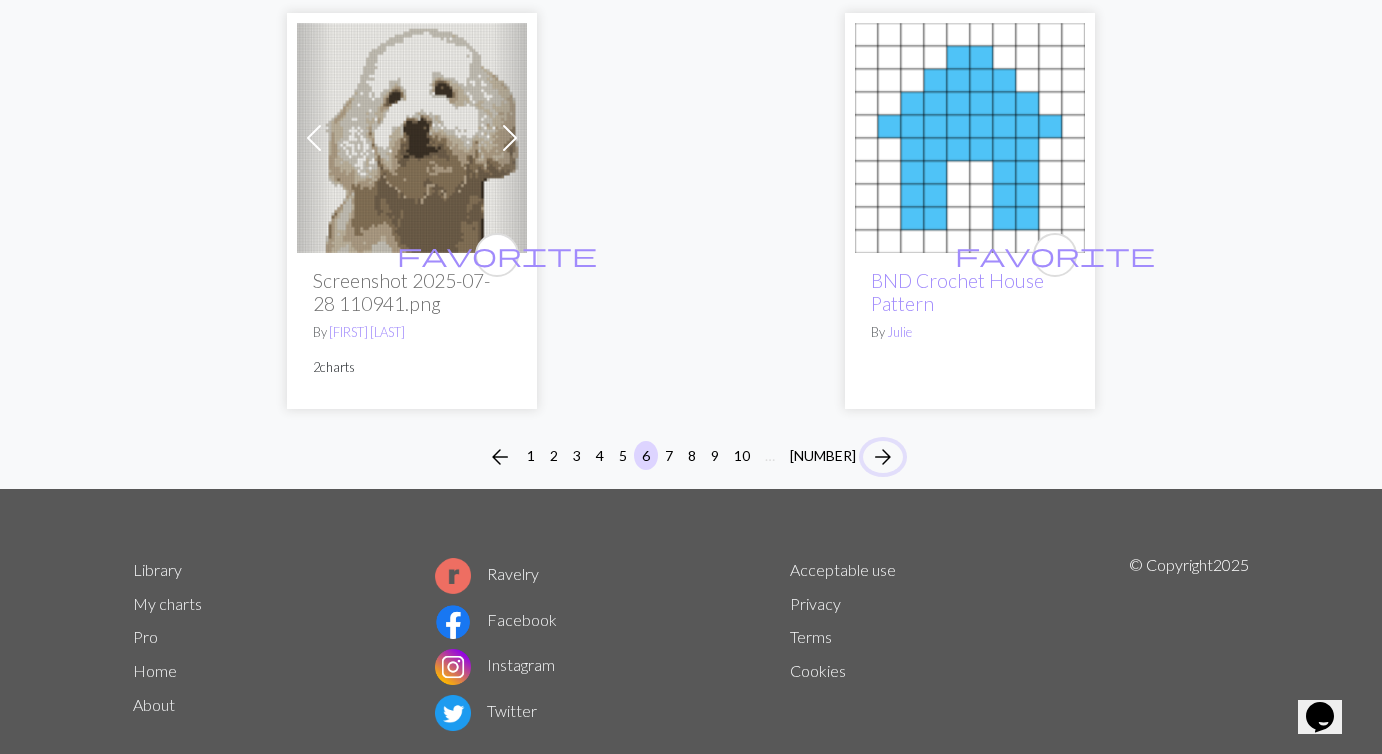 scroll, scrollTop: 6521, scrollLeft: 0, axis: vertical 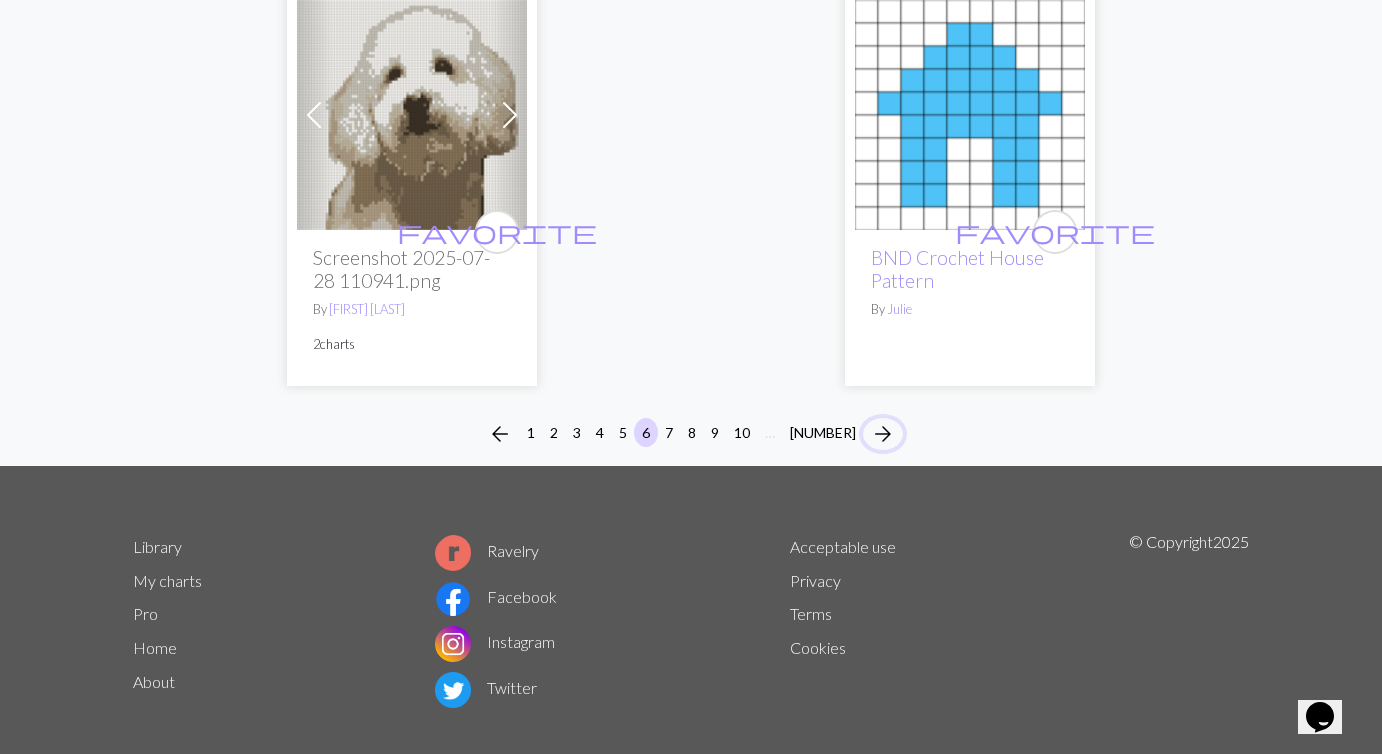click on "arrow_forward" at bounding box center [883, 434] 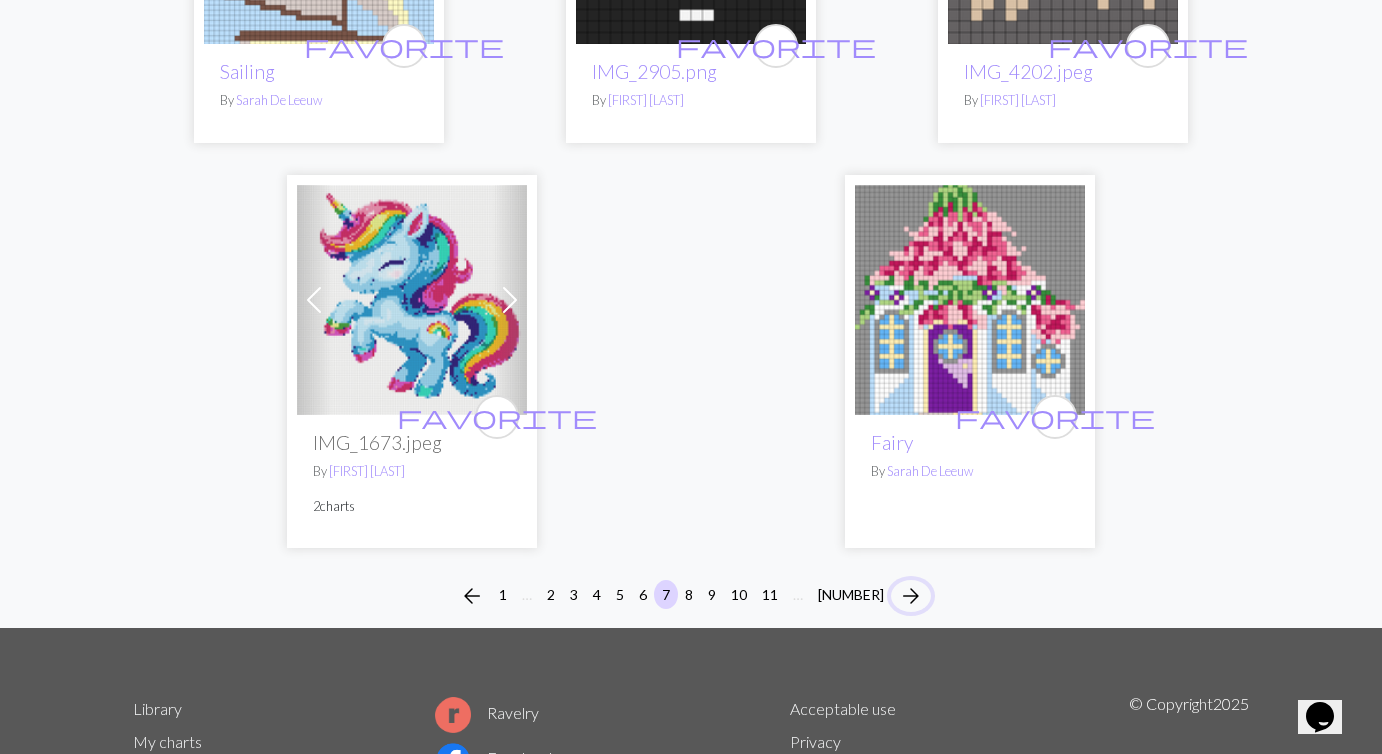 scroll, scrollTop: 6683, scrollLeft: 0, axis: vertical 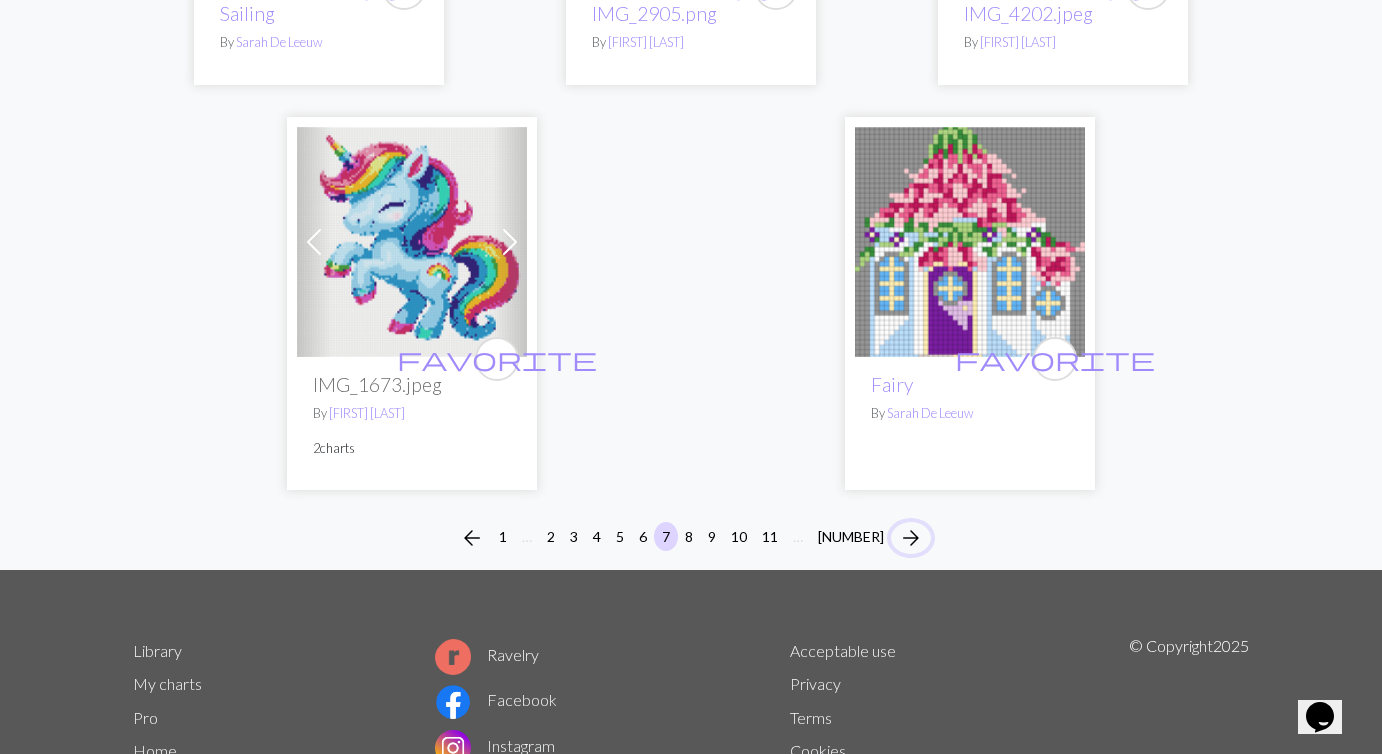 click on "arrow_forward" at bounding box center (911, 538) 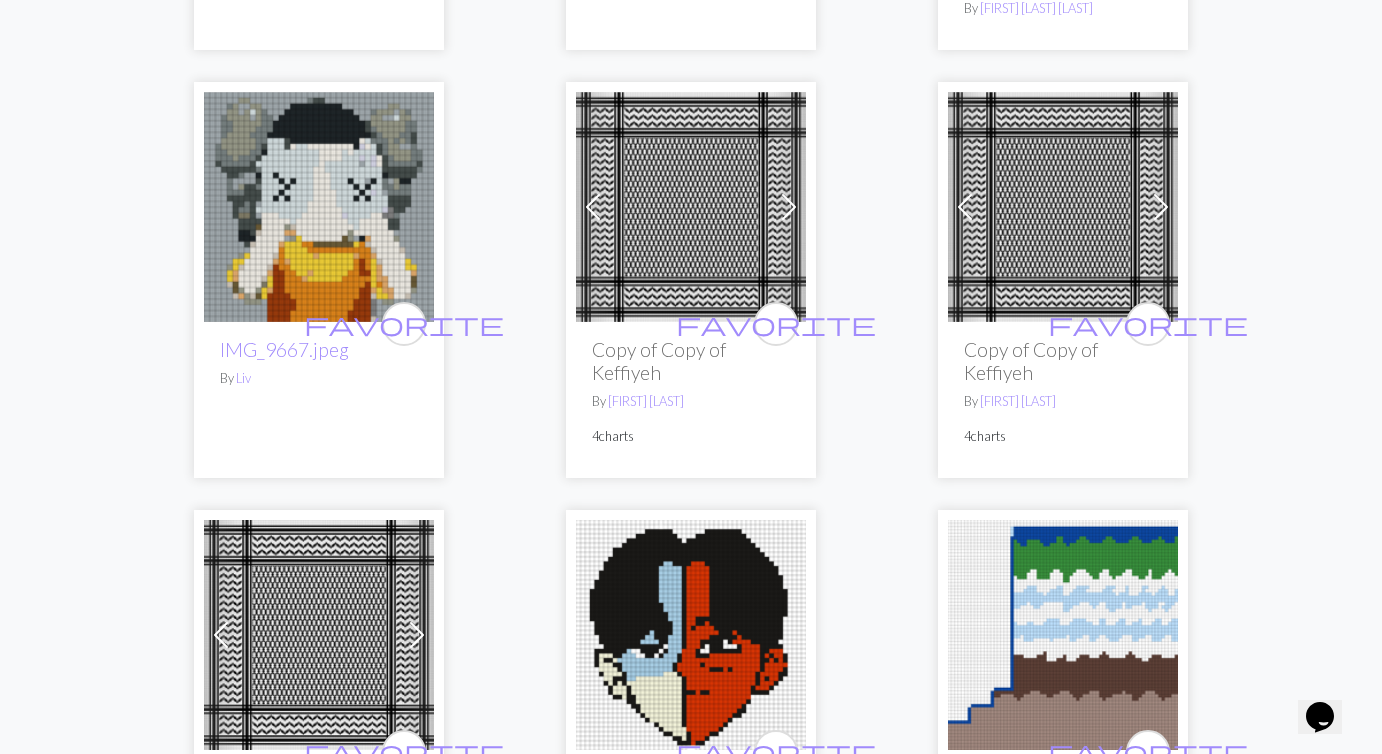 scroll, scrollTop: 0, scrollLeft: 0, axis: both 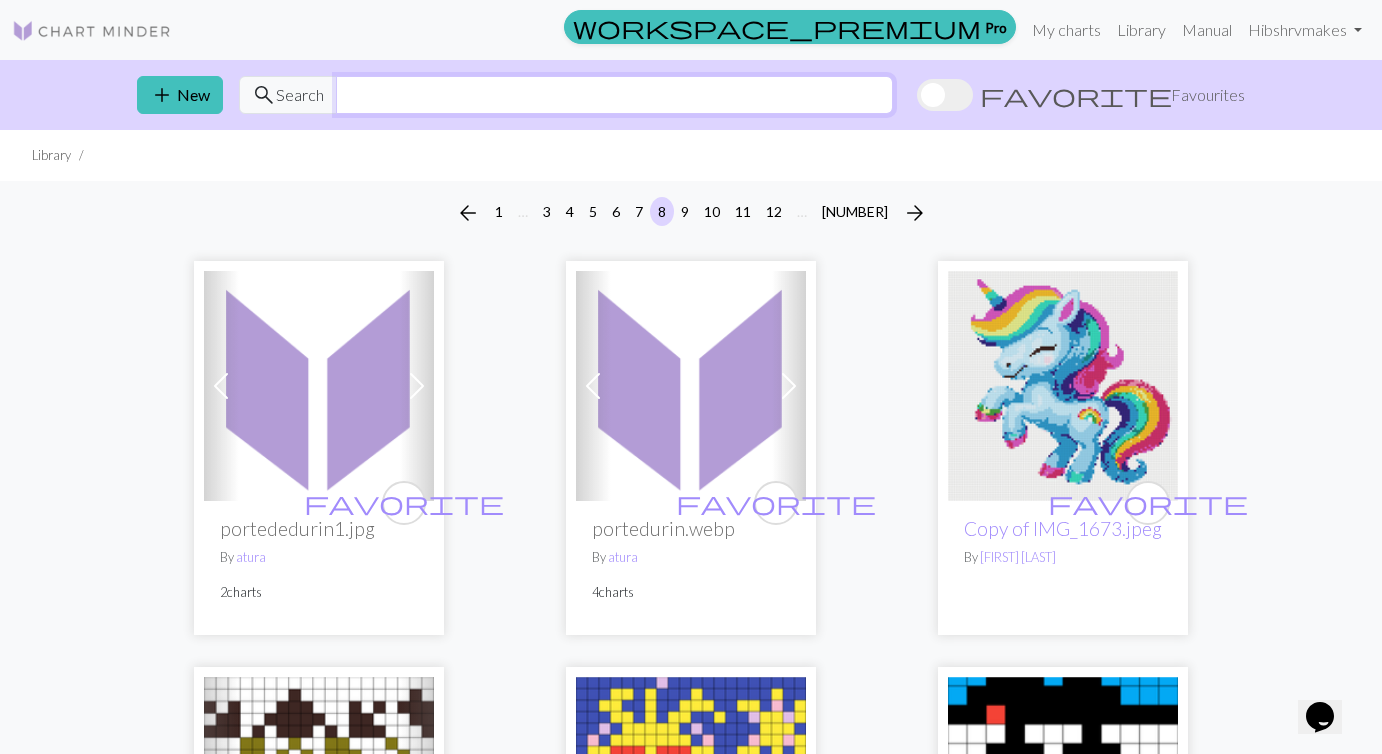 click at bounding box center [614, 95] 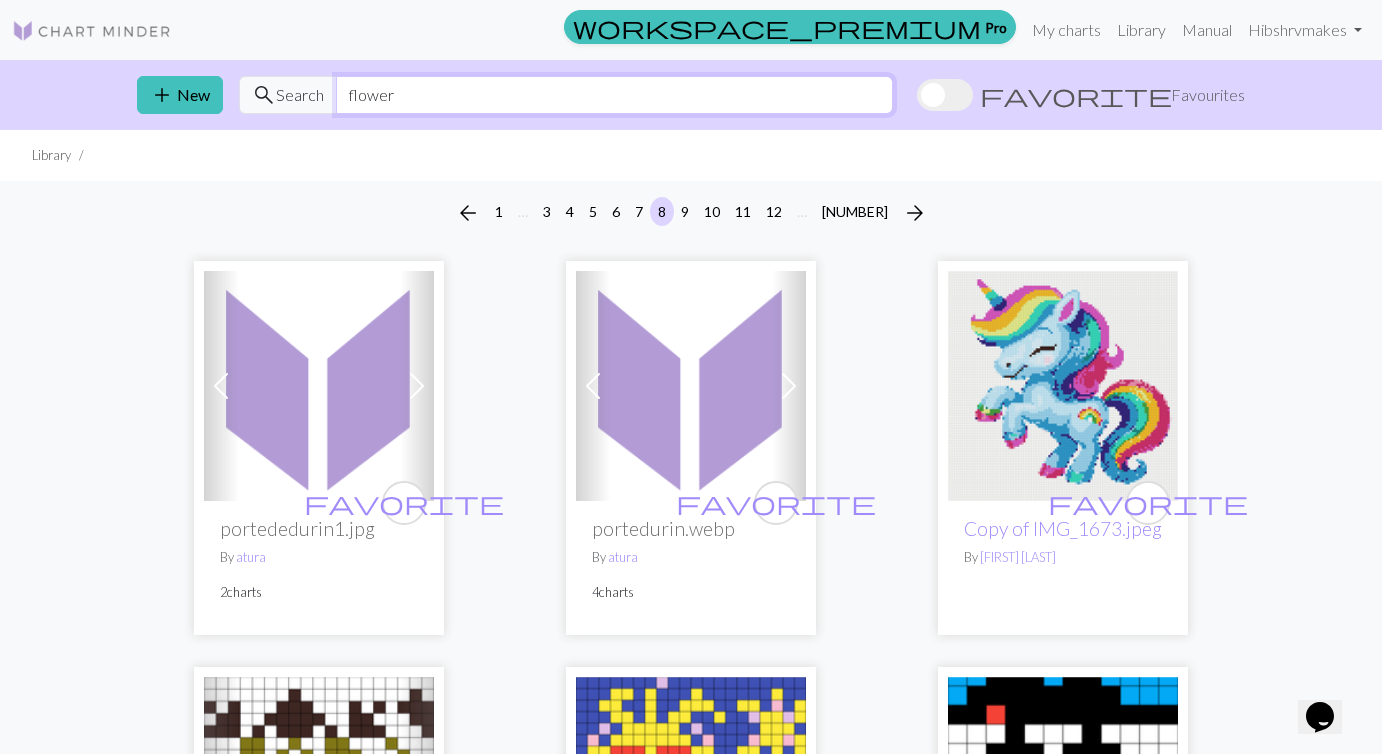 type on "flower" 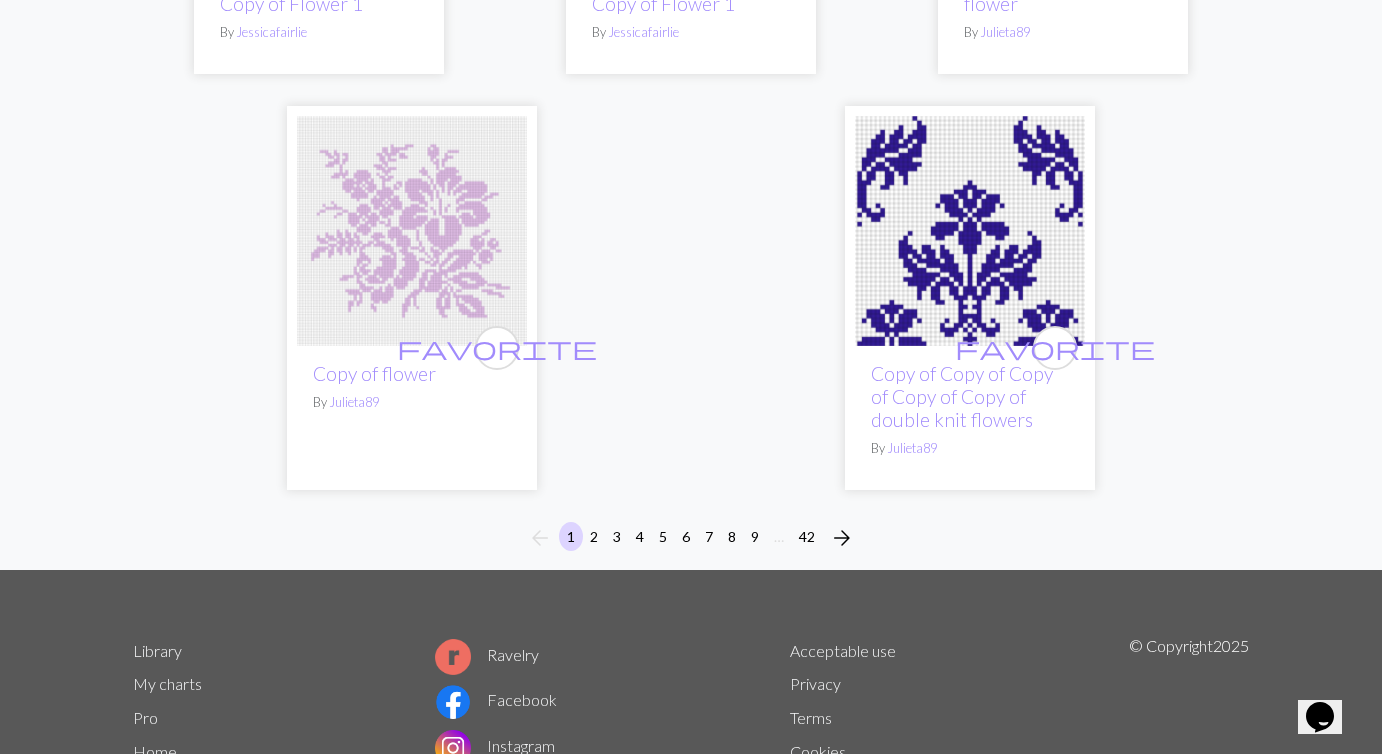 scroll, scrollTop: 6767, scrollLeft: 0, axis: vertical 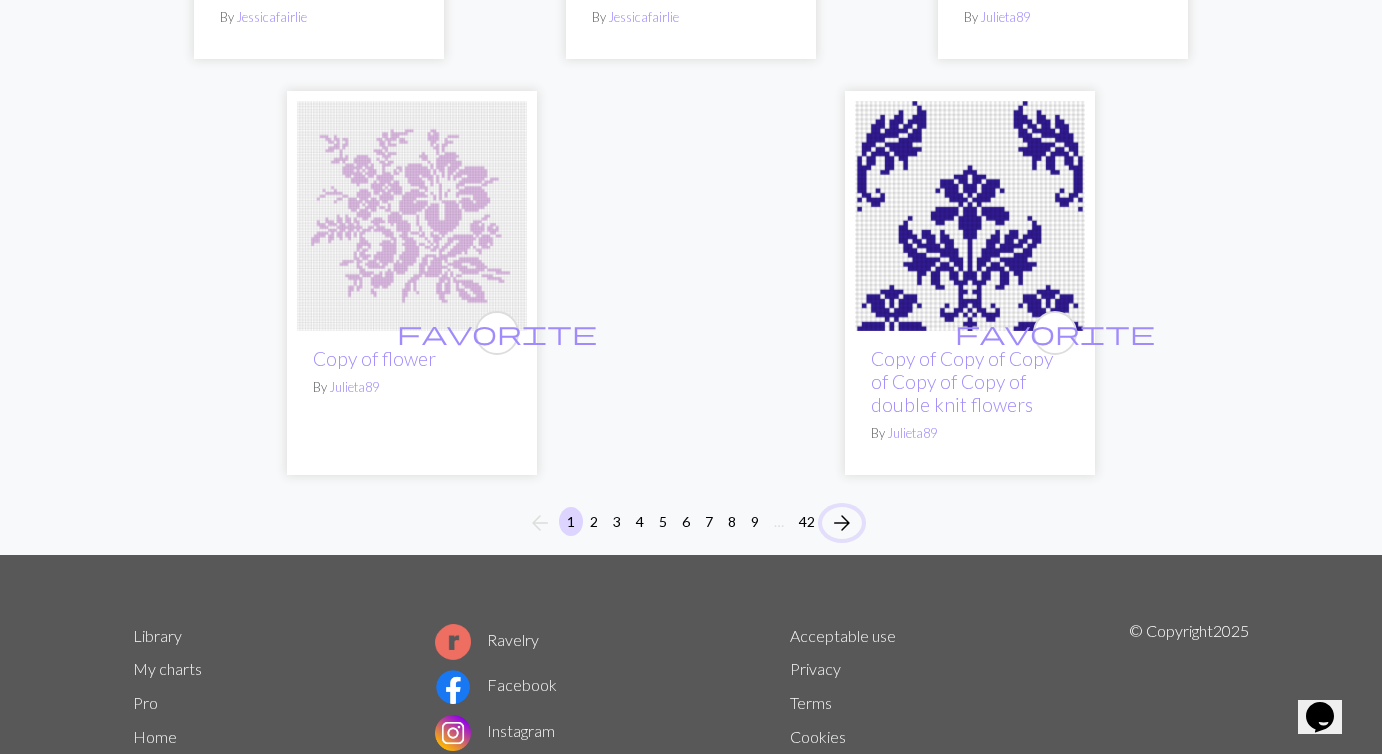 click on "arrow_forward" at bounding box center (842, 523) 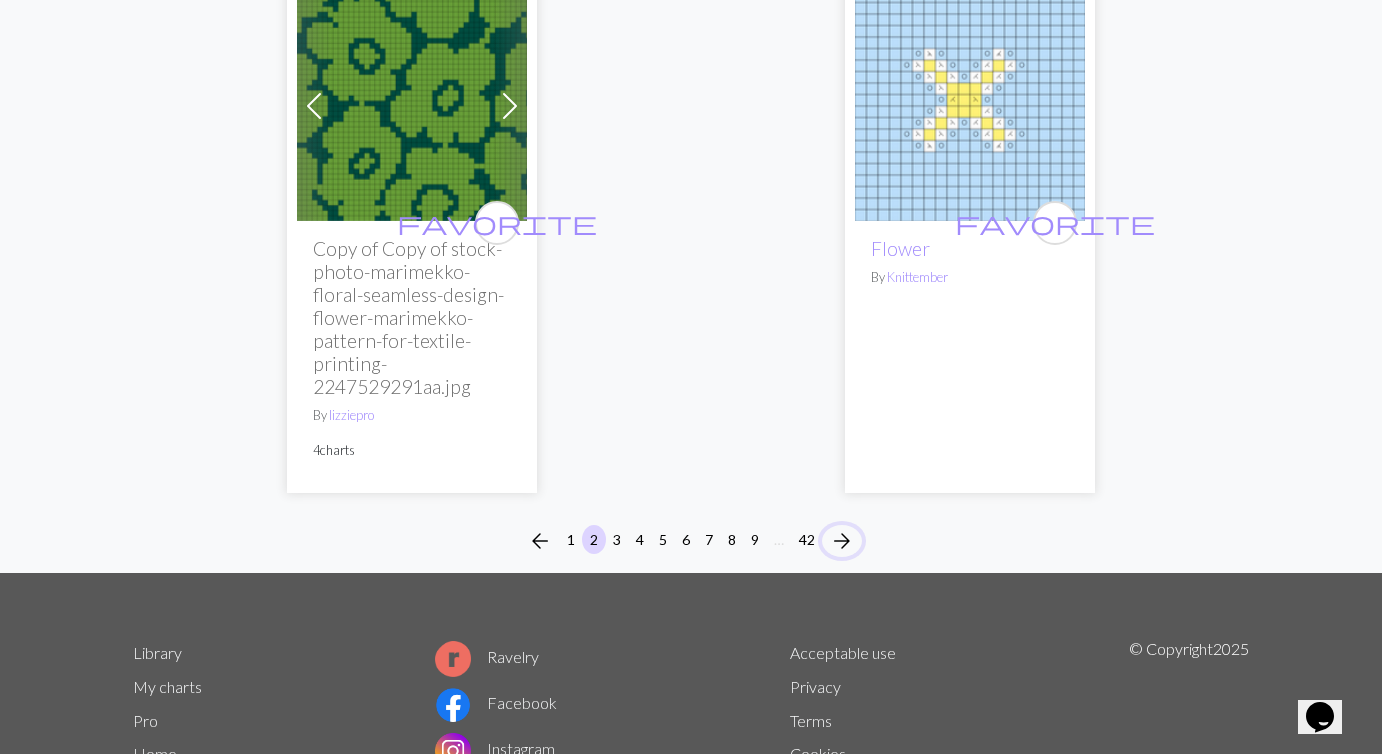 scroll, scrollTop: 7784, scrollLeft: 0, axis: vertical 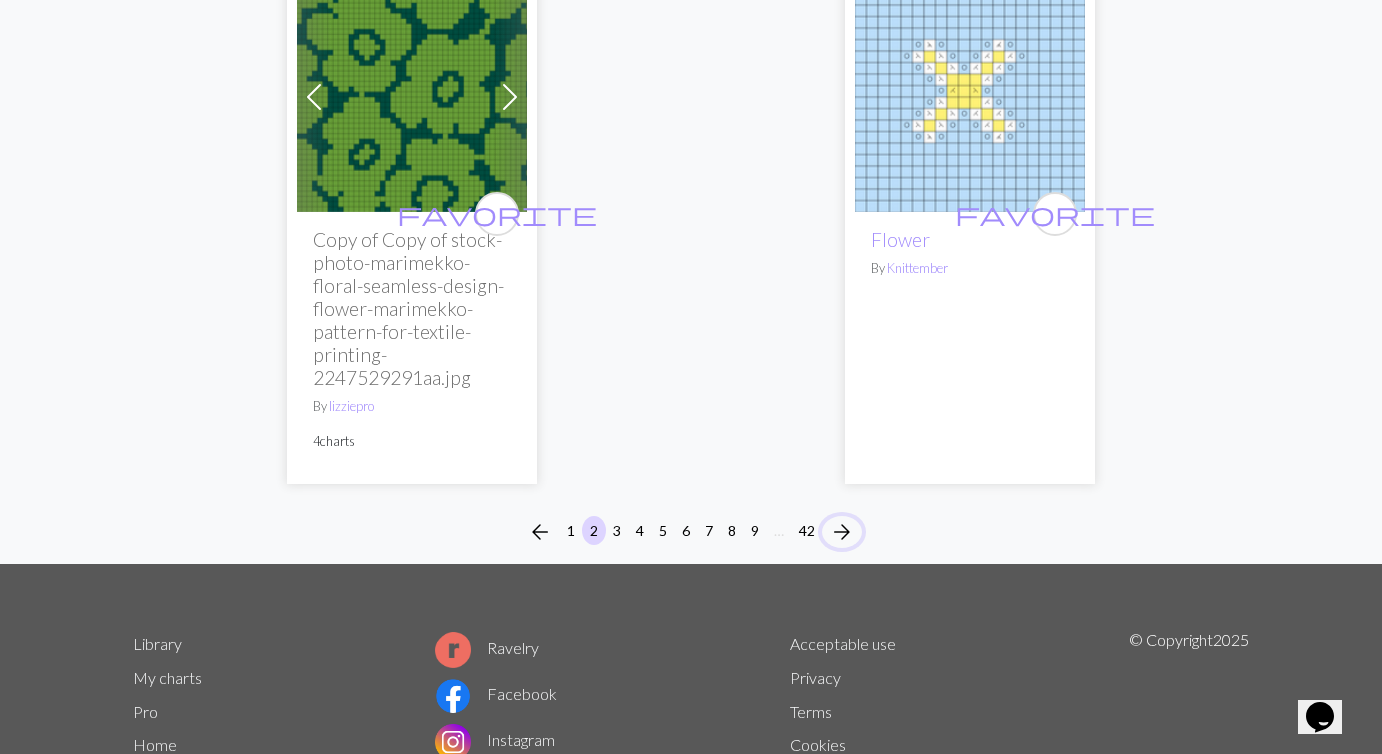 click on "arrow_forward" at bounding box center [842, 532] 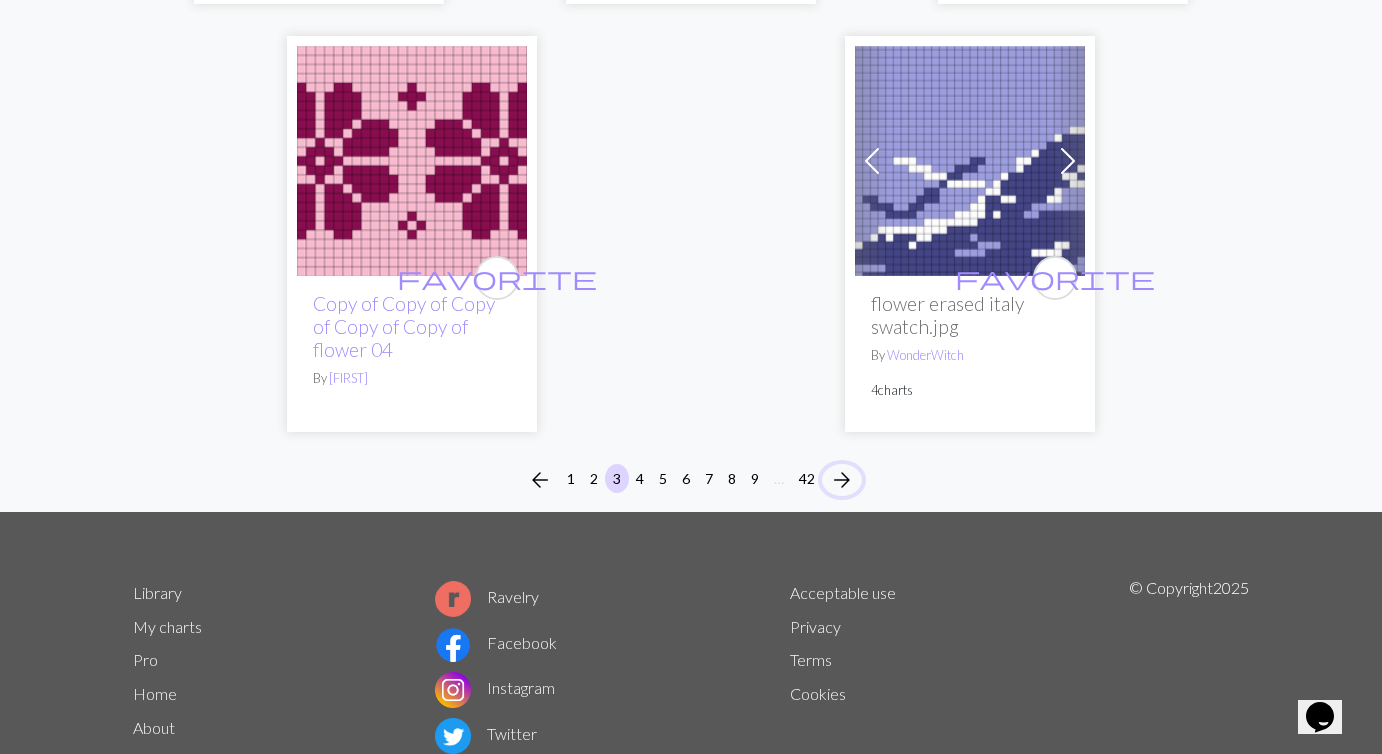 scroll, scrollTop: 7212, scrollLeft: 0, axis: vertical 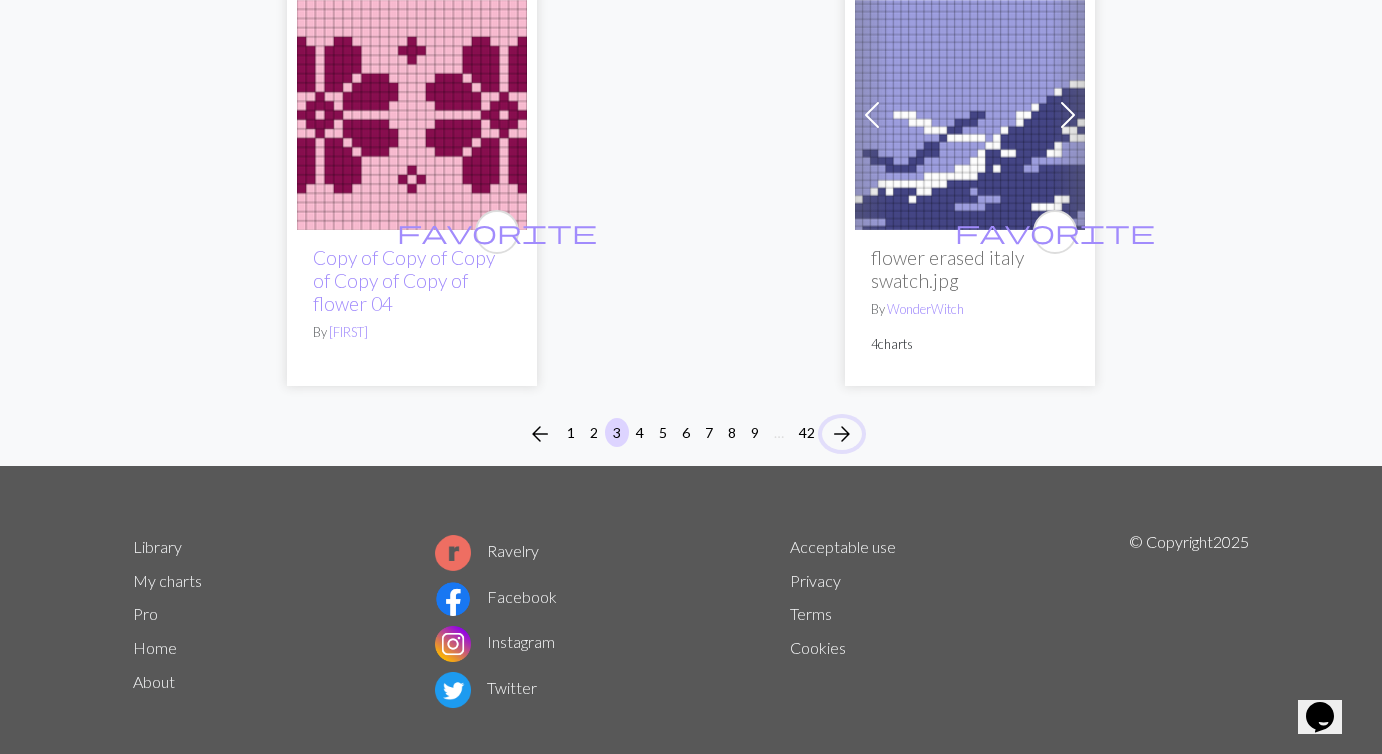 click on "arrow_forward" at bounding box center [842, 434] 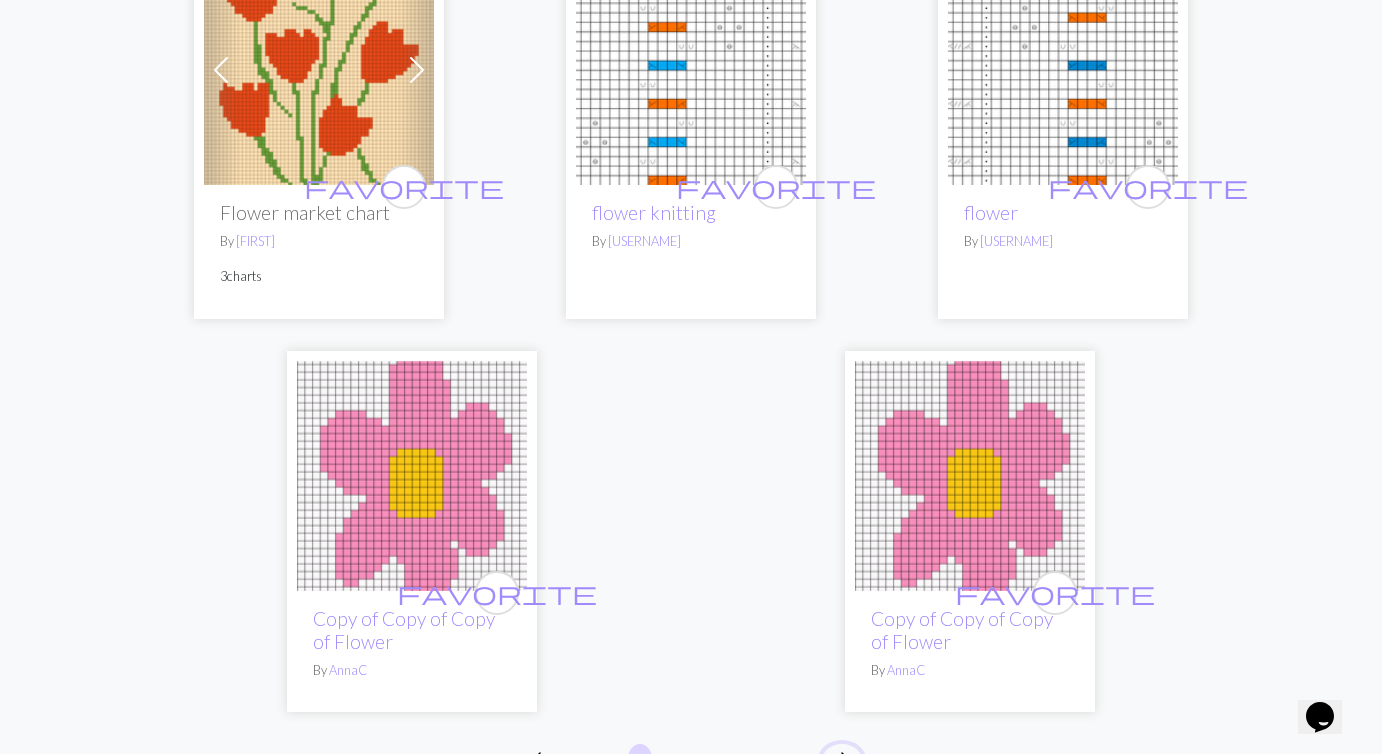 scroll, scrollTop: 7089, scrollLeft: 0, axis: vertical 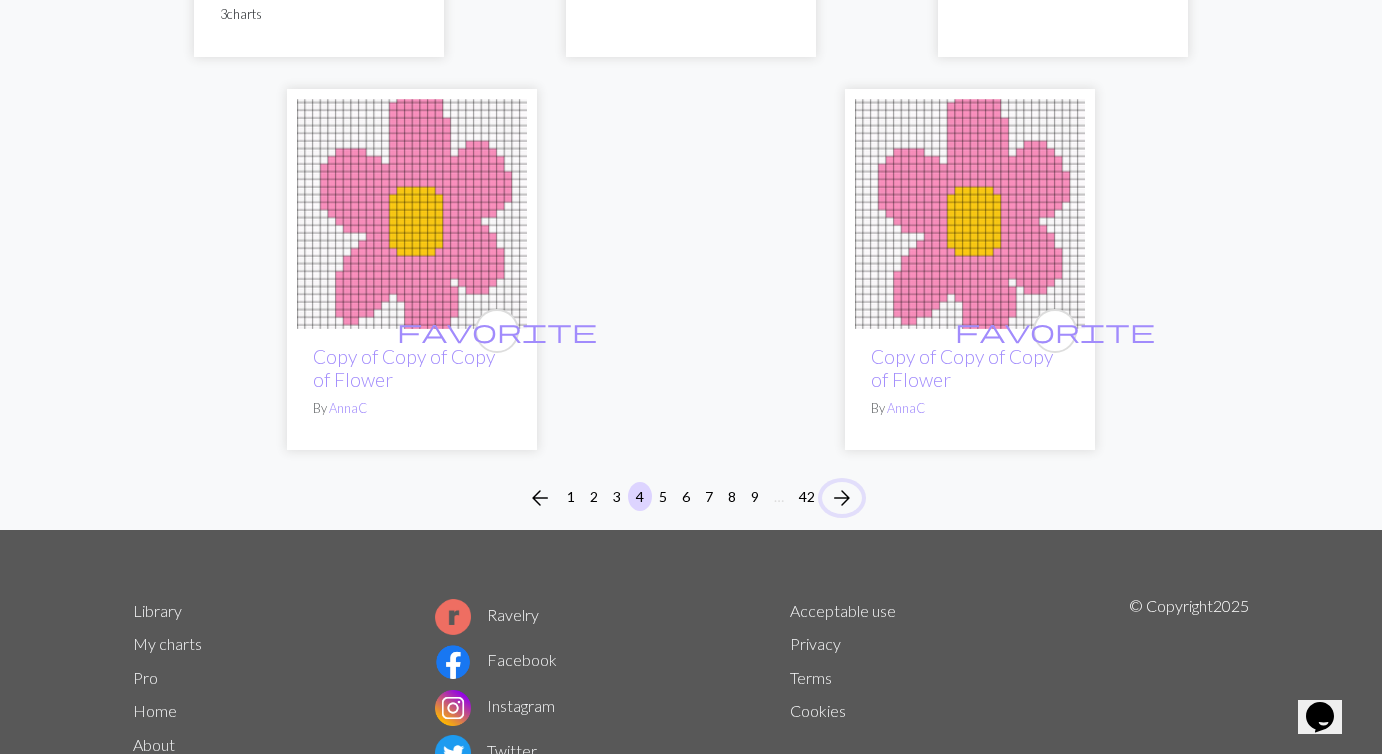 click on "arrow_forward" at bounding box center [842, 498] 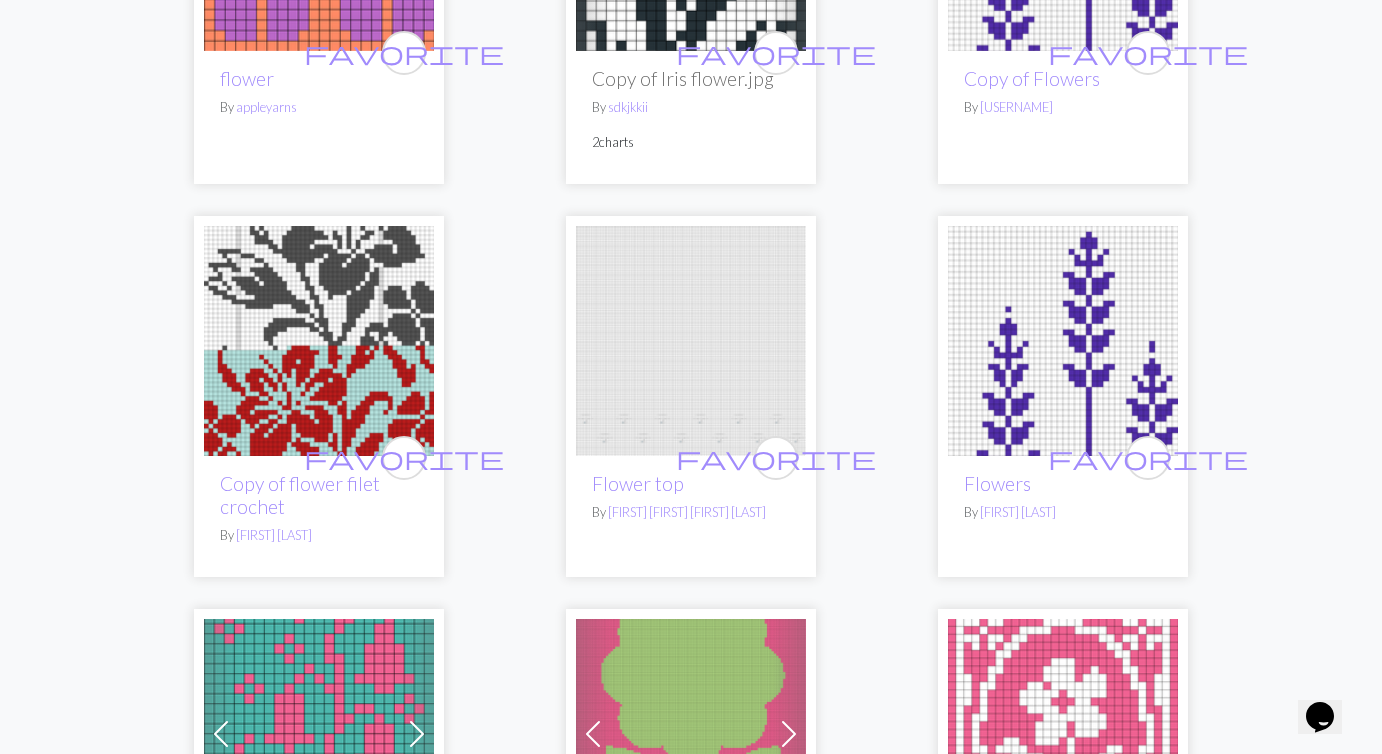 scroll, scrollTop: 3959, scrollLeft: 0, axis: vertical 